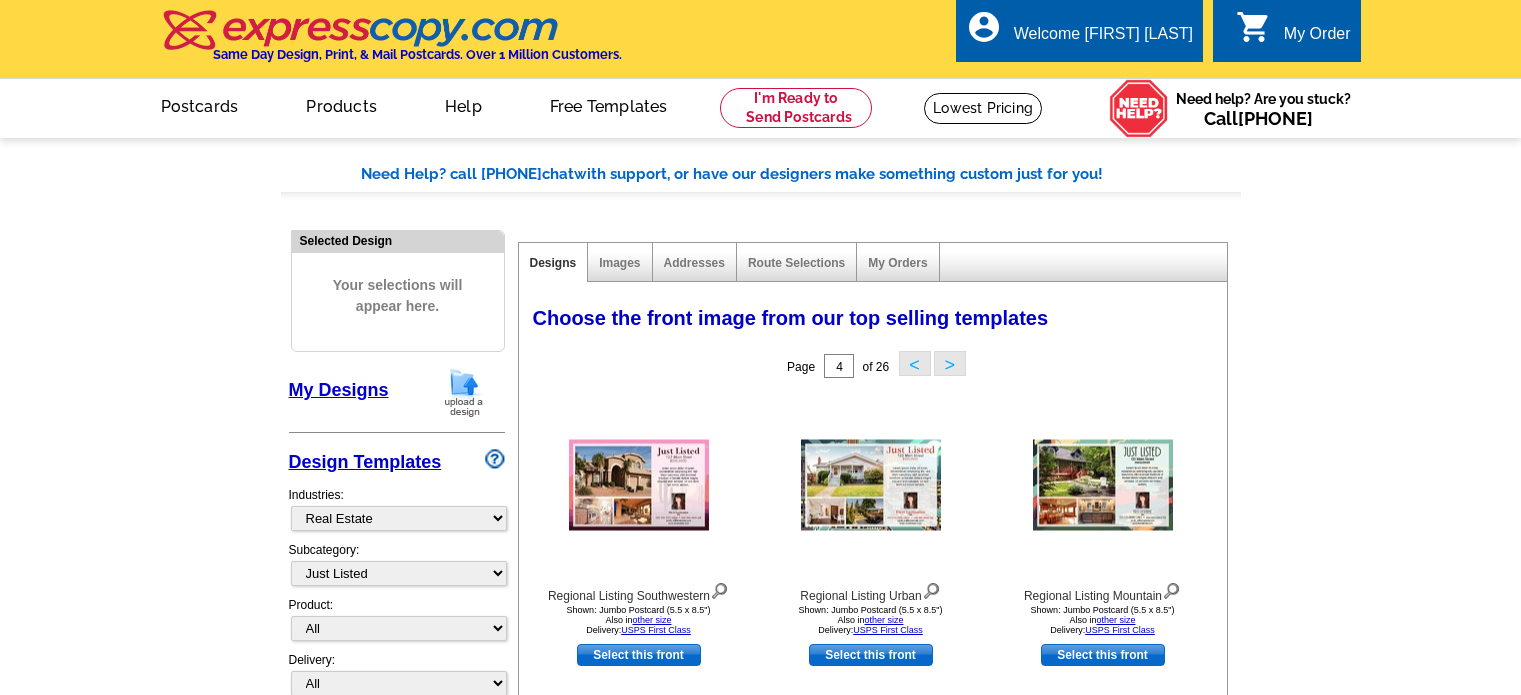 select on "785" 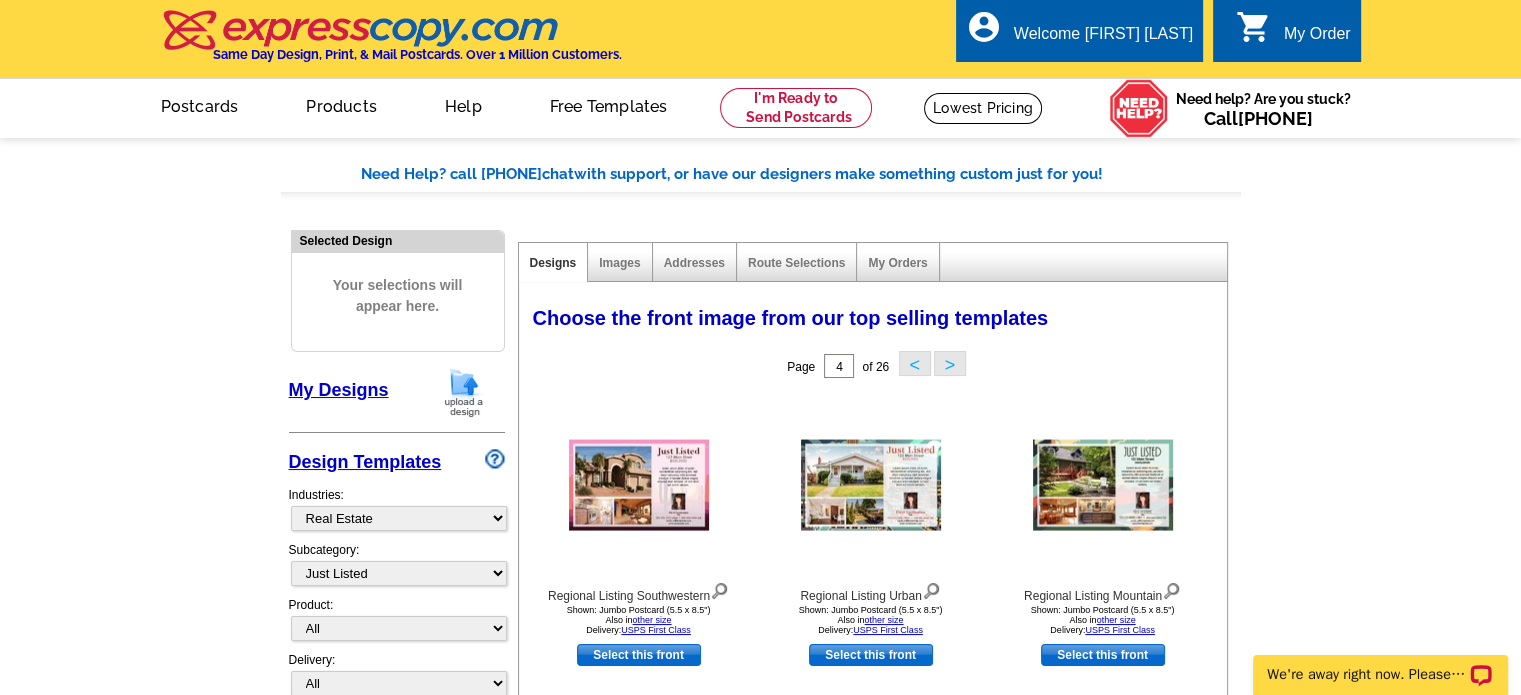 scroll, scrollTop: 0, scrollLeft: 0, axis: both 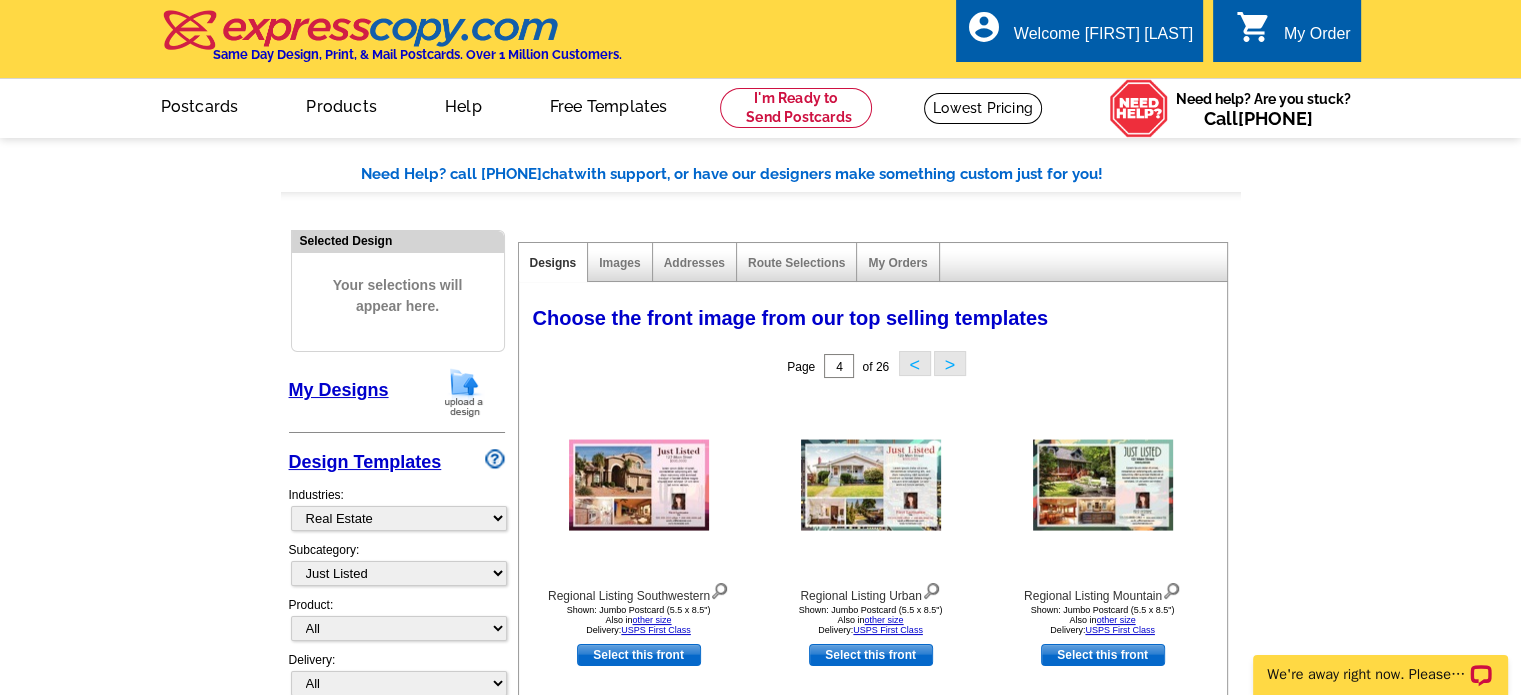 click at bounding box center [464, 392] 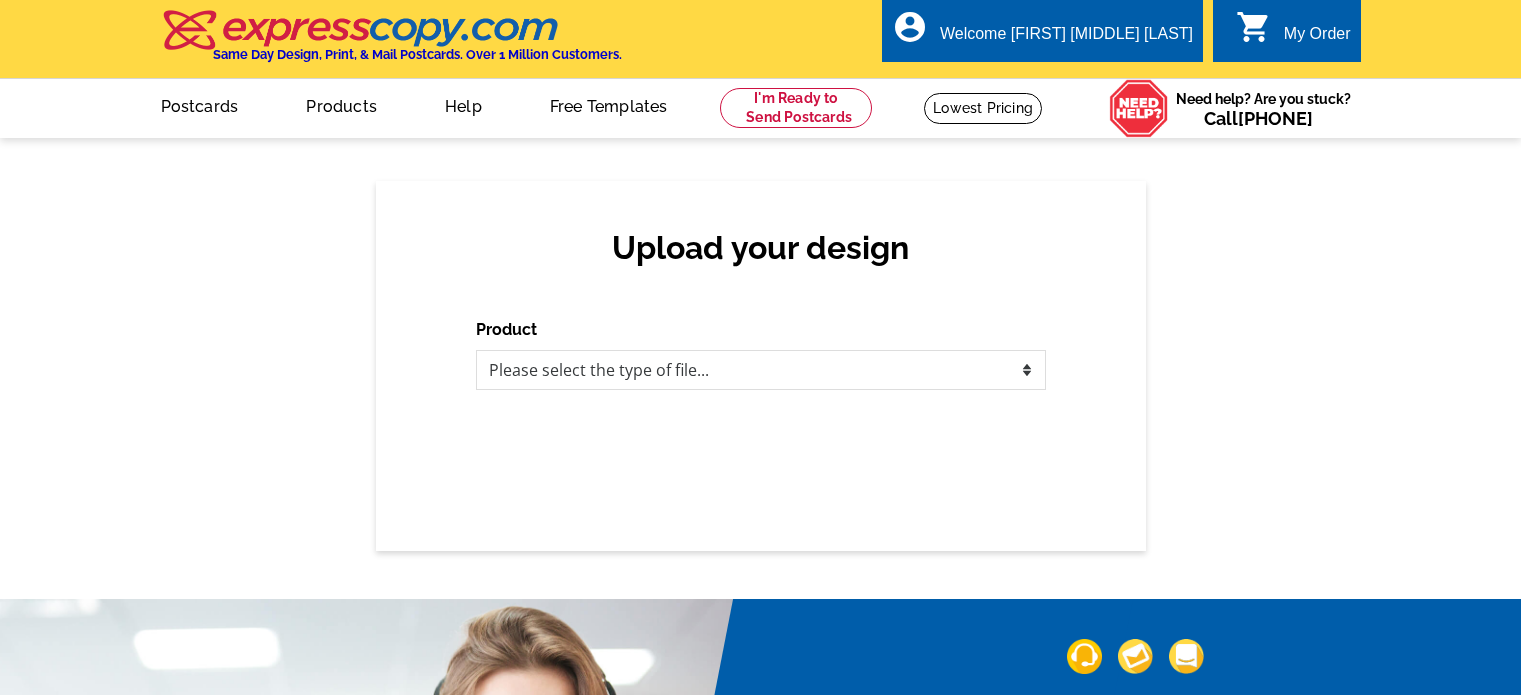 scroll, scrollTop: 0, scrollLeft: 0, axis: both 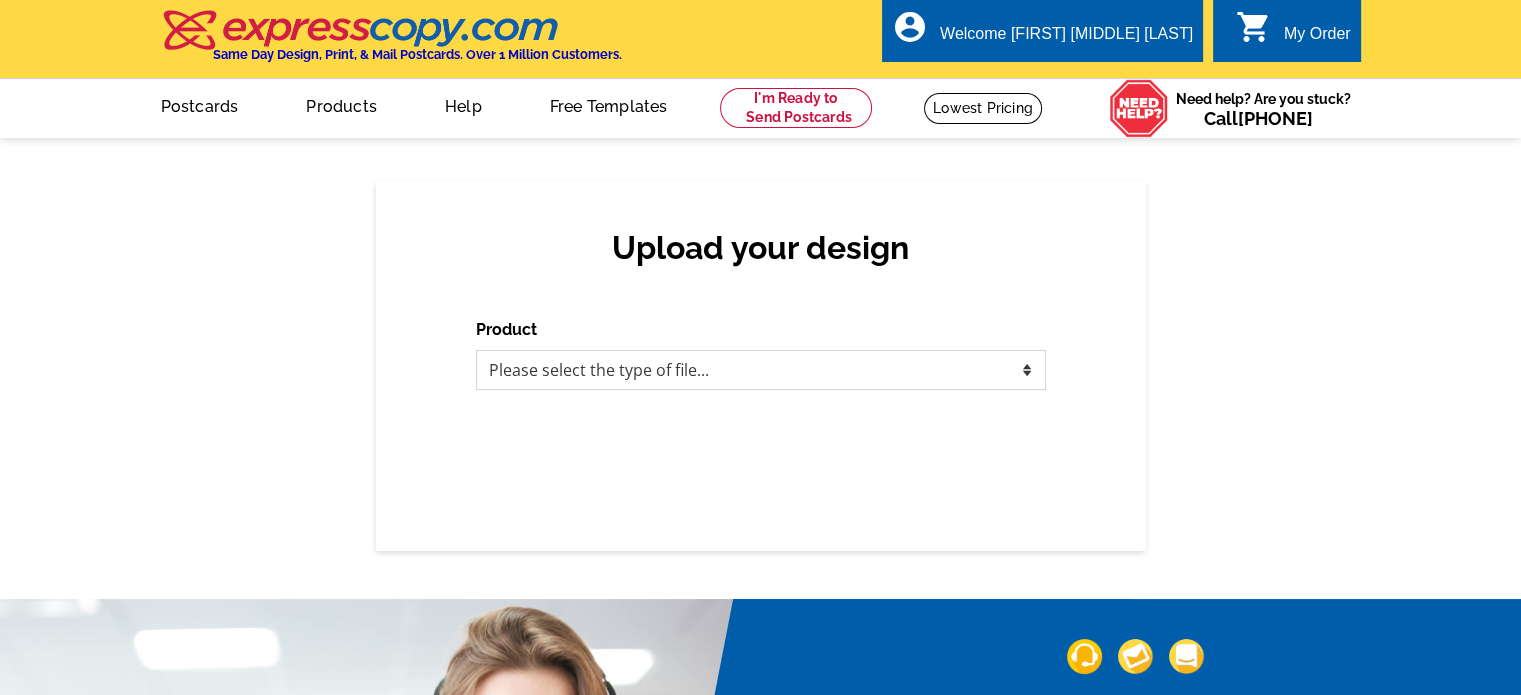click on "Please select the type of file...
Postcards
Business Cards
Letters and flyers
Greeting Cards
Door Hangers" at bounding box center (761, 370) 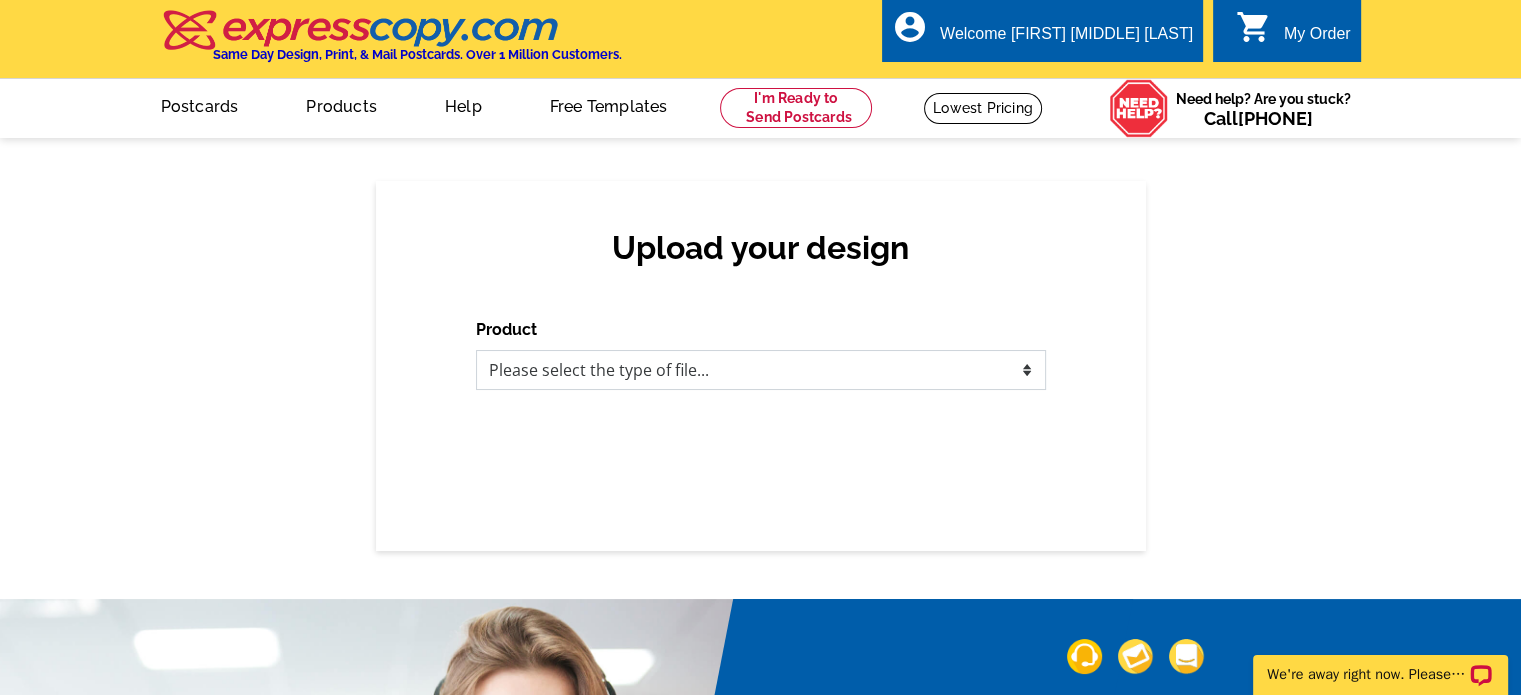 scroll, scrollTop: 0, scrollLeft: 0, axis: both 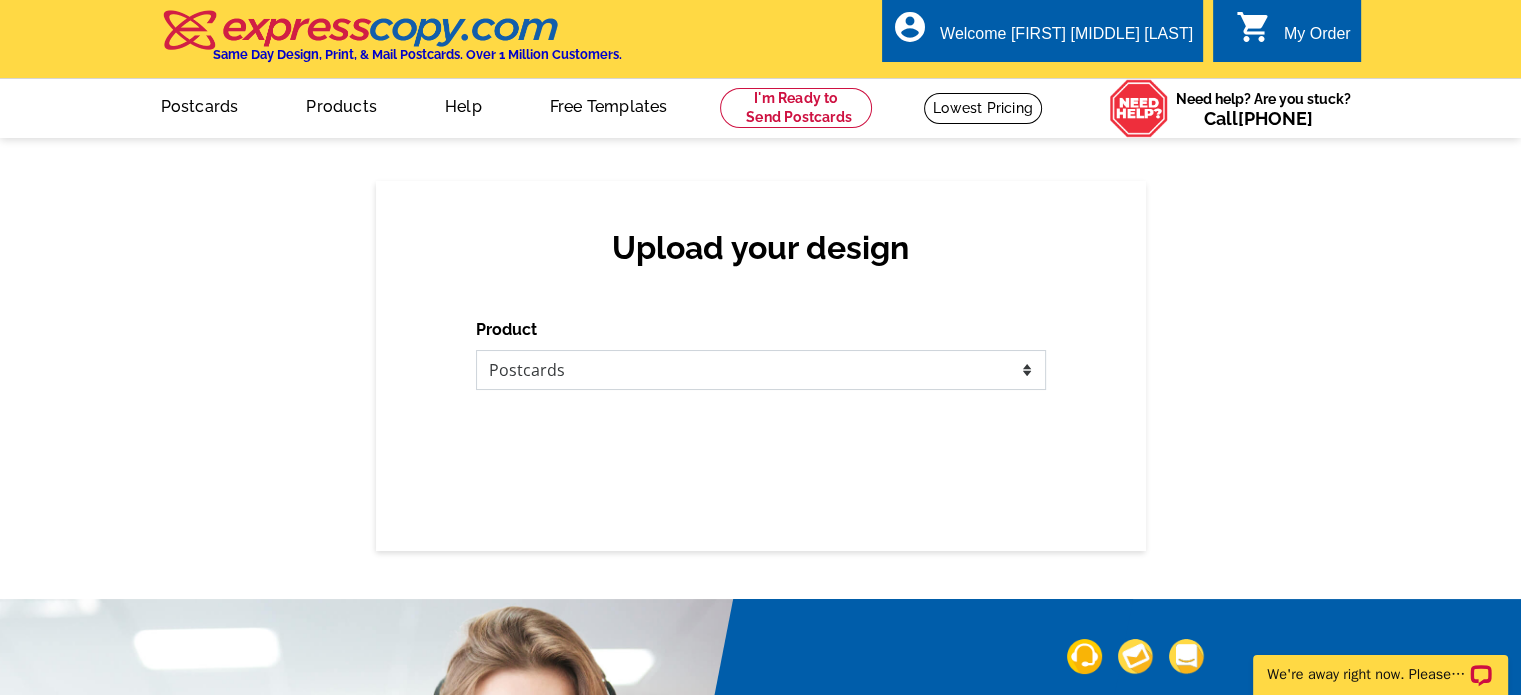 click on "Please select the type of file...
Postcards
Business Cards
Letters and flyers
Greeting Cards
Door Hangers" at bounding box center (761, 370) 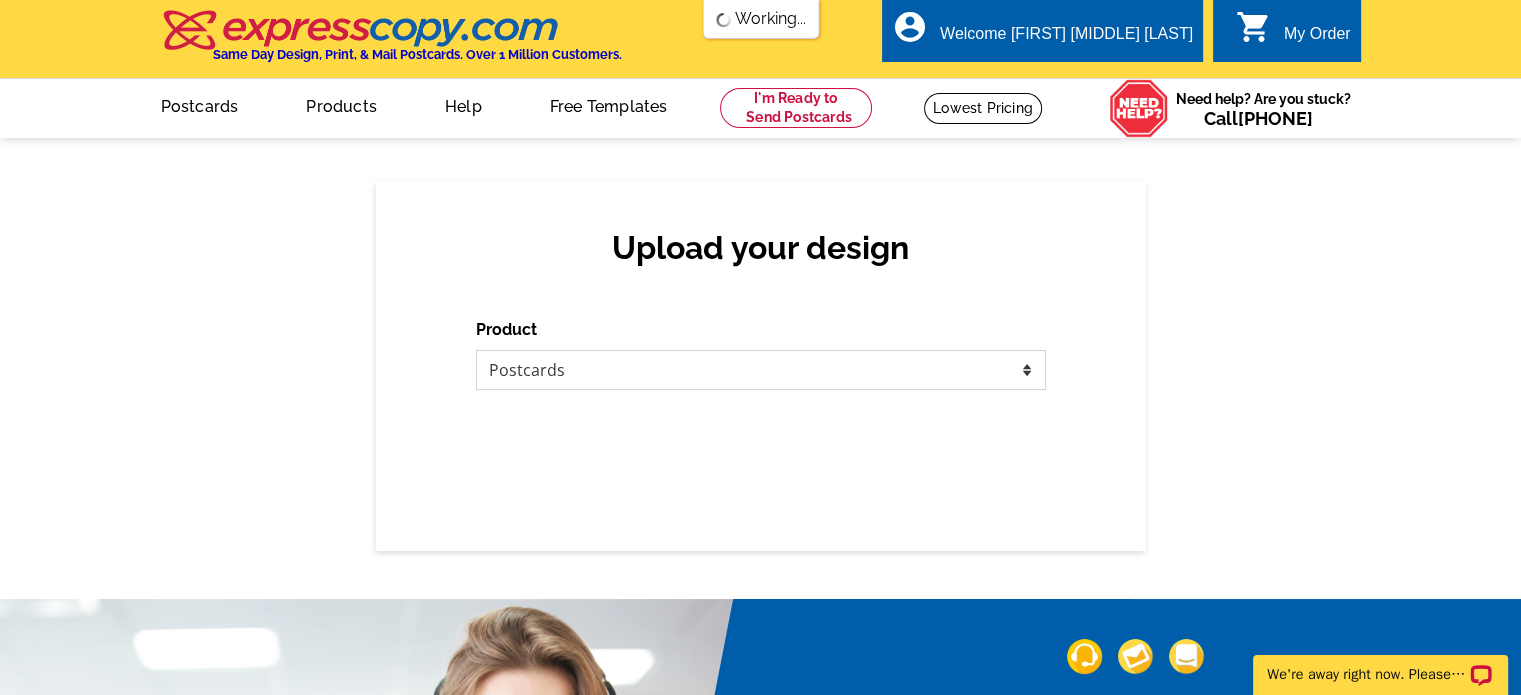 scroll, scrollTop: 0, scrollLeft: 0, axis: both 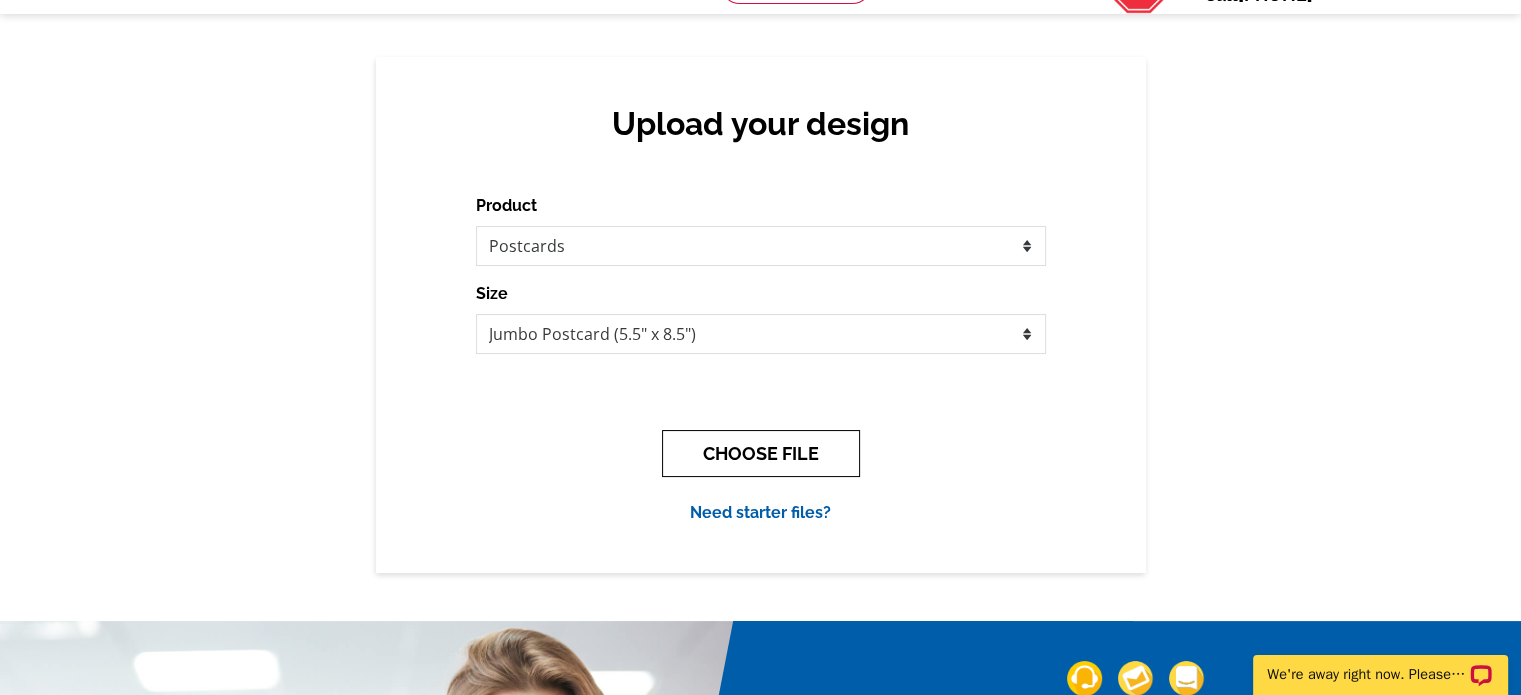 click on "CHOOSE FILE" at bounding box center [761, 453] 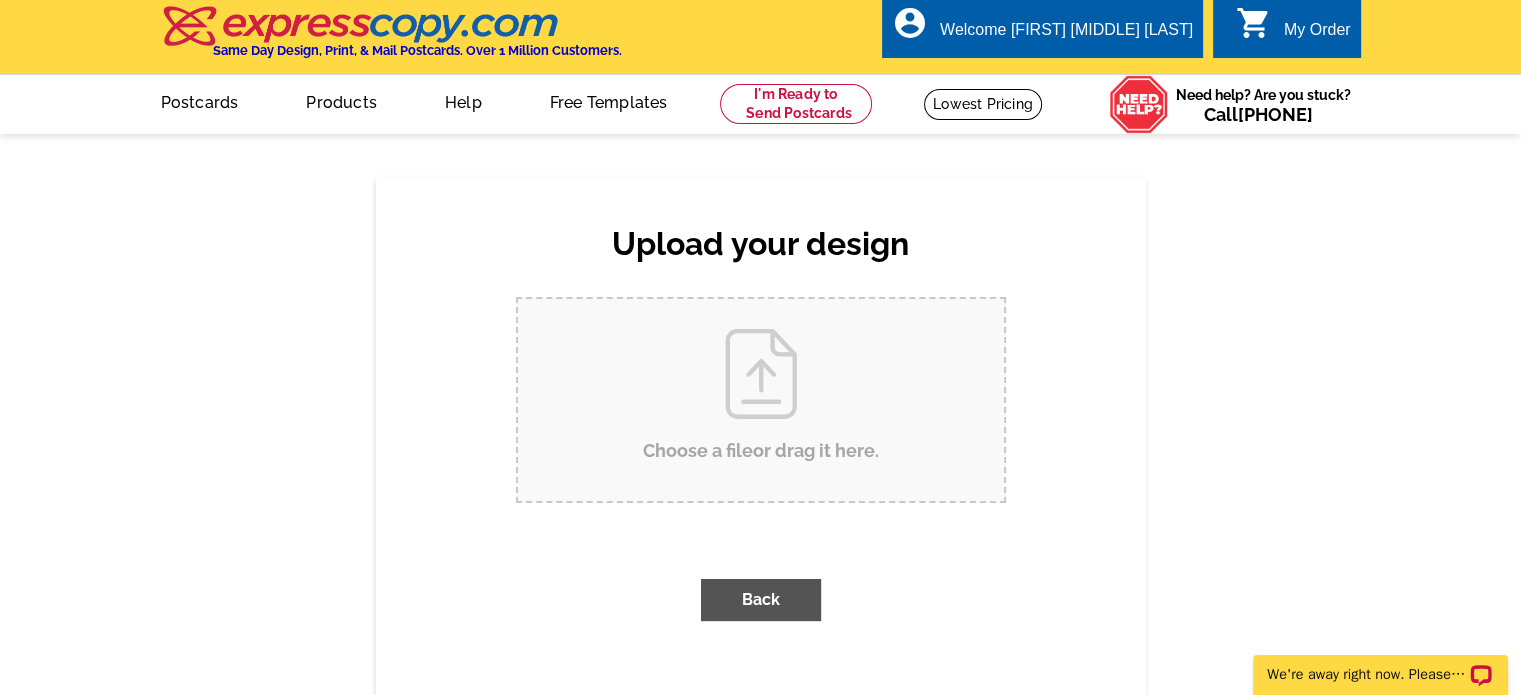 scroll, scrollTop: 0, scrollLeft: 0, axis: both 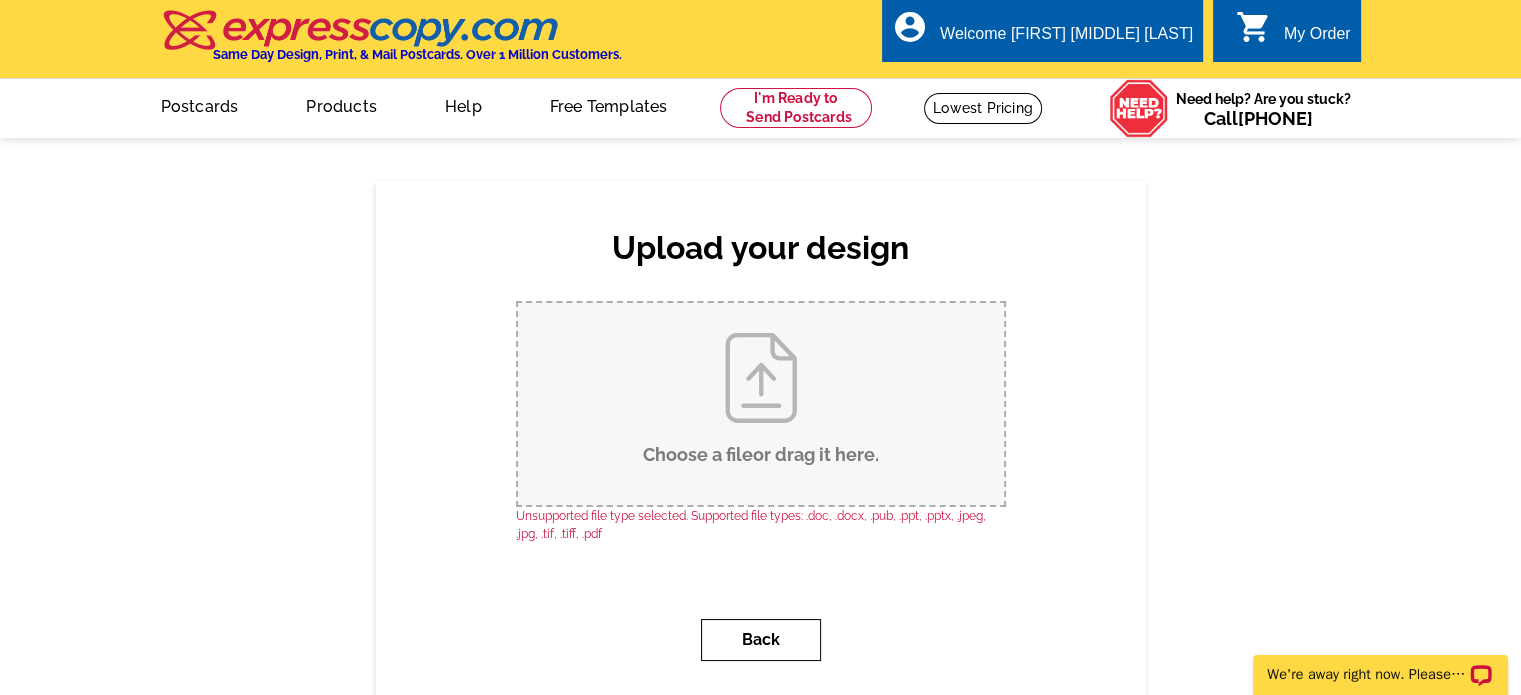 click on "Back" at bounding box center [761, 640] 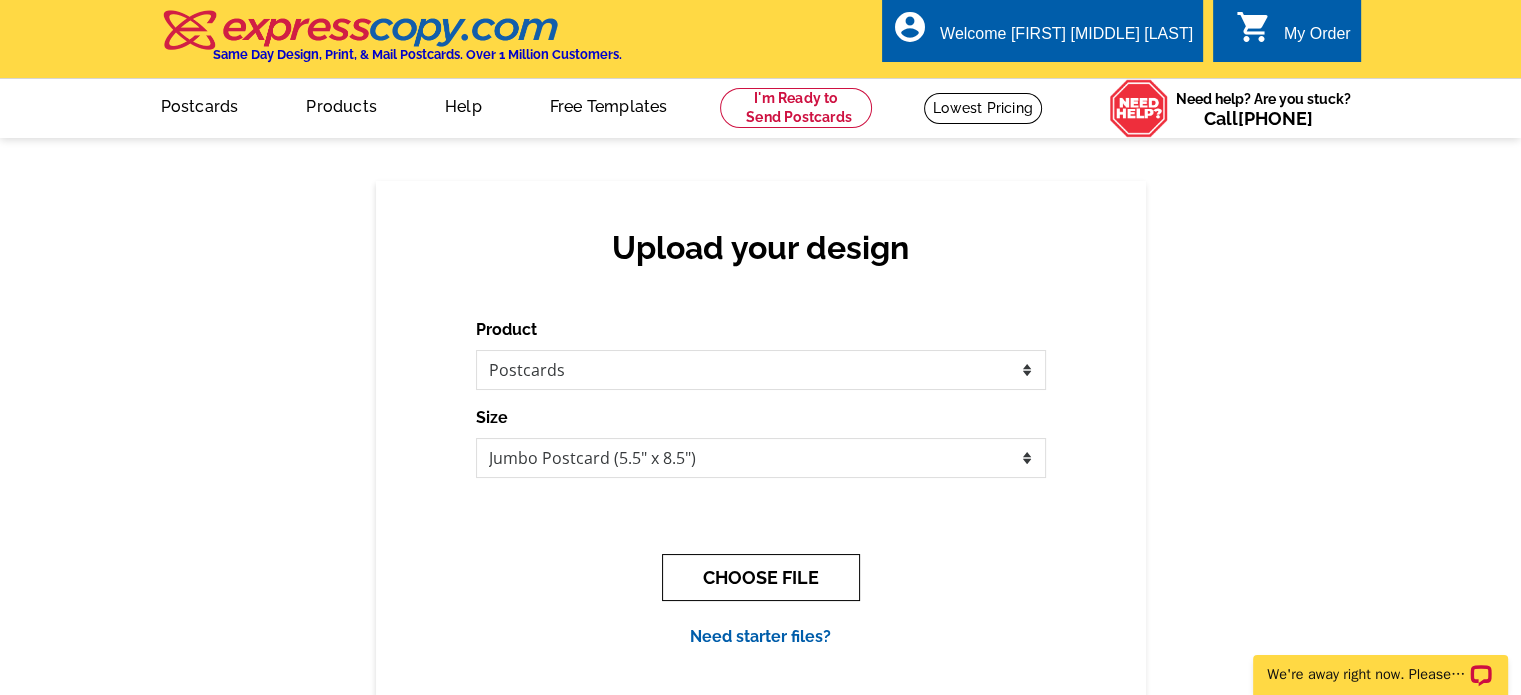 click on "CHOOSE FILE" at bounding box center (761, 577) 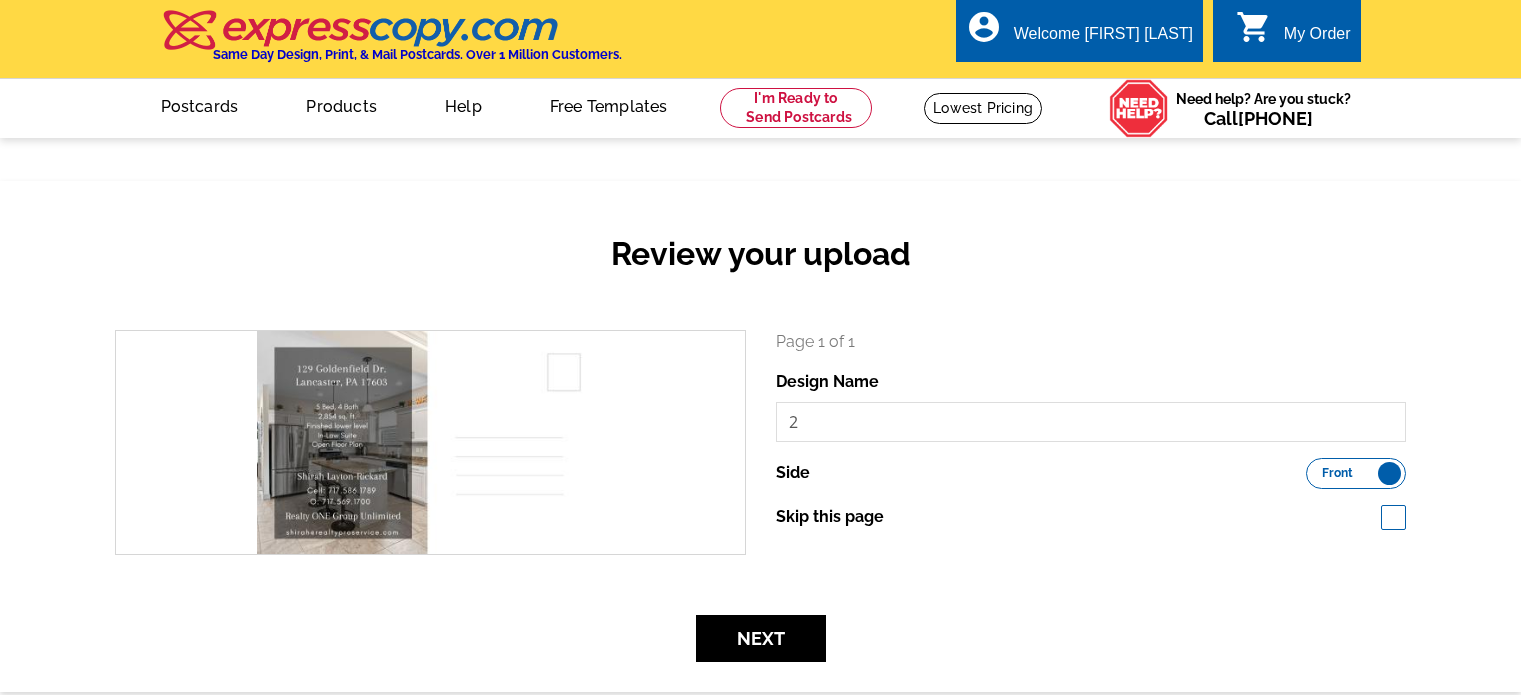 scroll, scrollTop: 0, scrollLeft: 0, axis: both 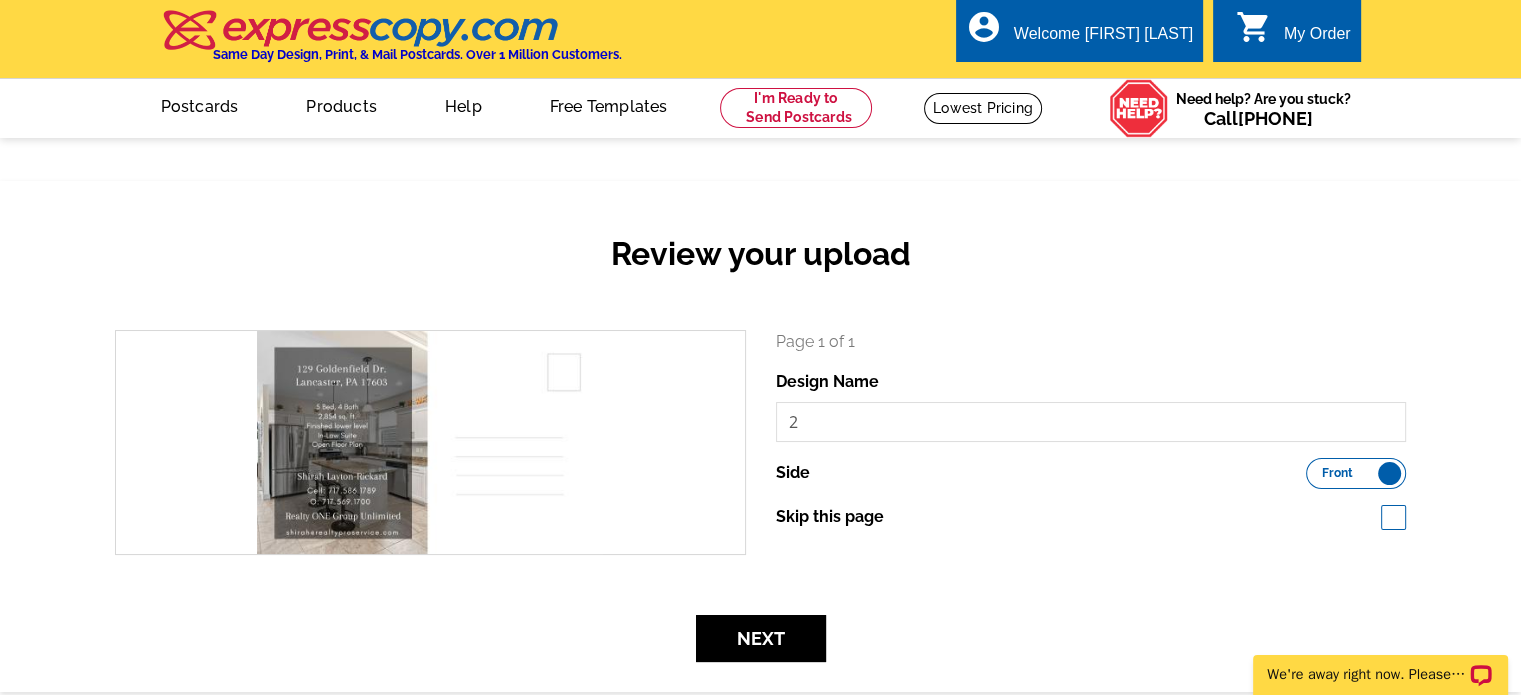 click on "Front
Back" at bounding box center [1356, 473] 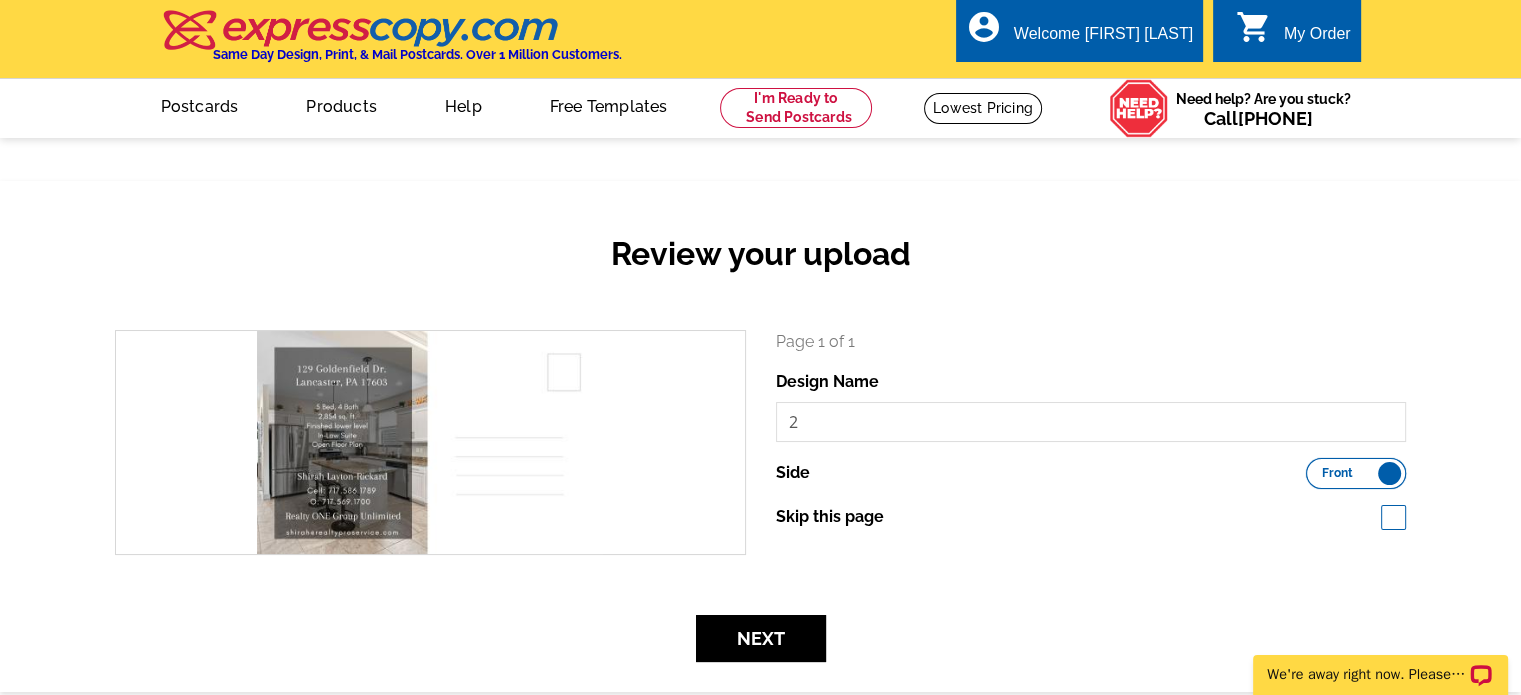 click on "Front
Back" at bounding box center (1316, 468) 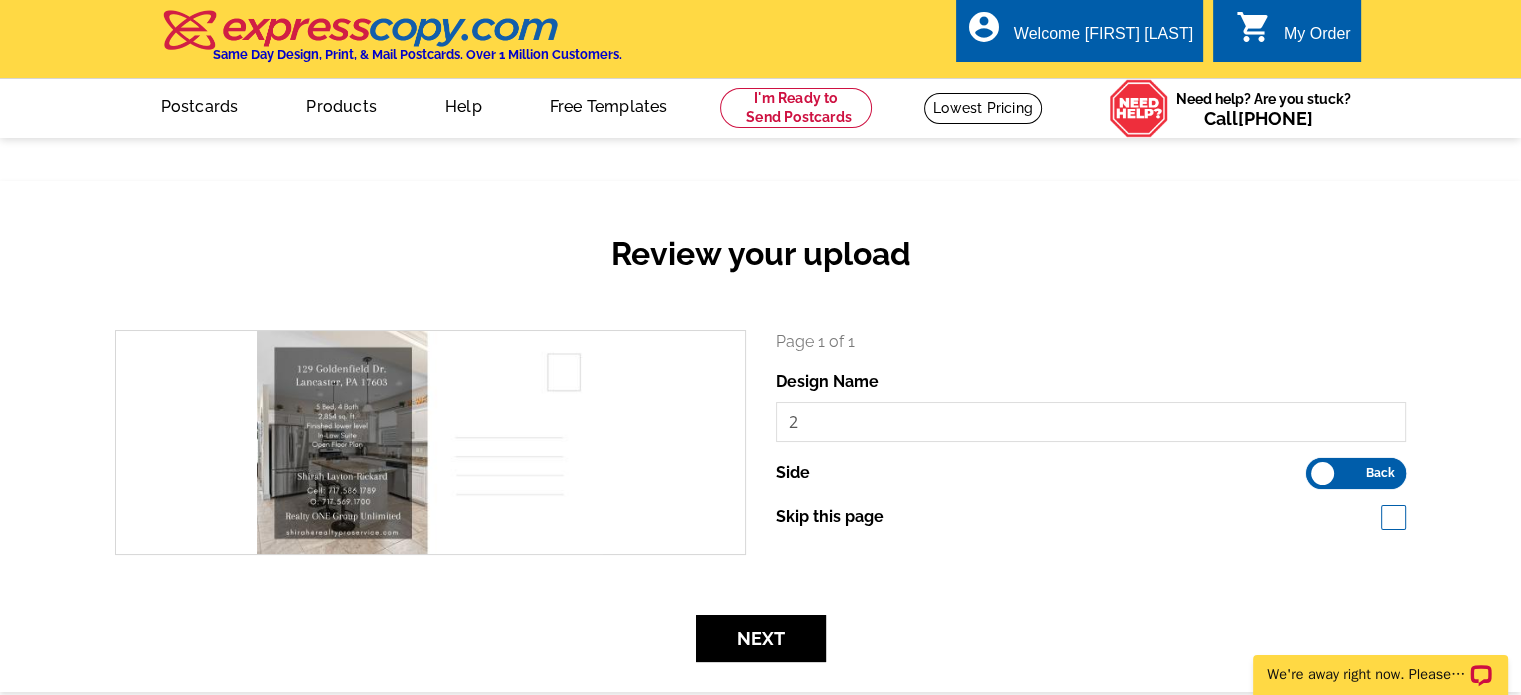 scroll, scrollTop: 0, scrollLeft: 0, axis: both 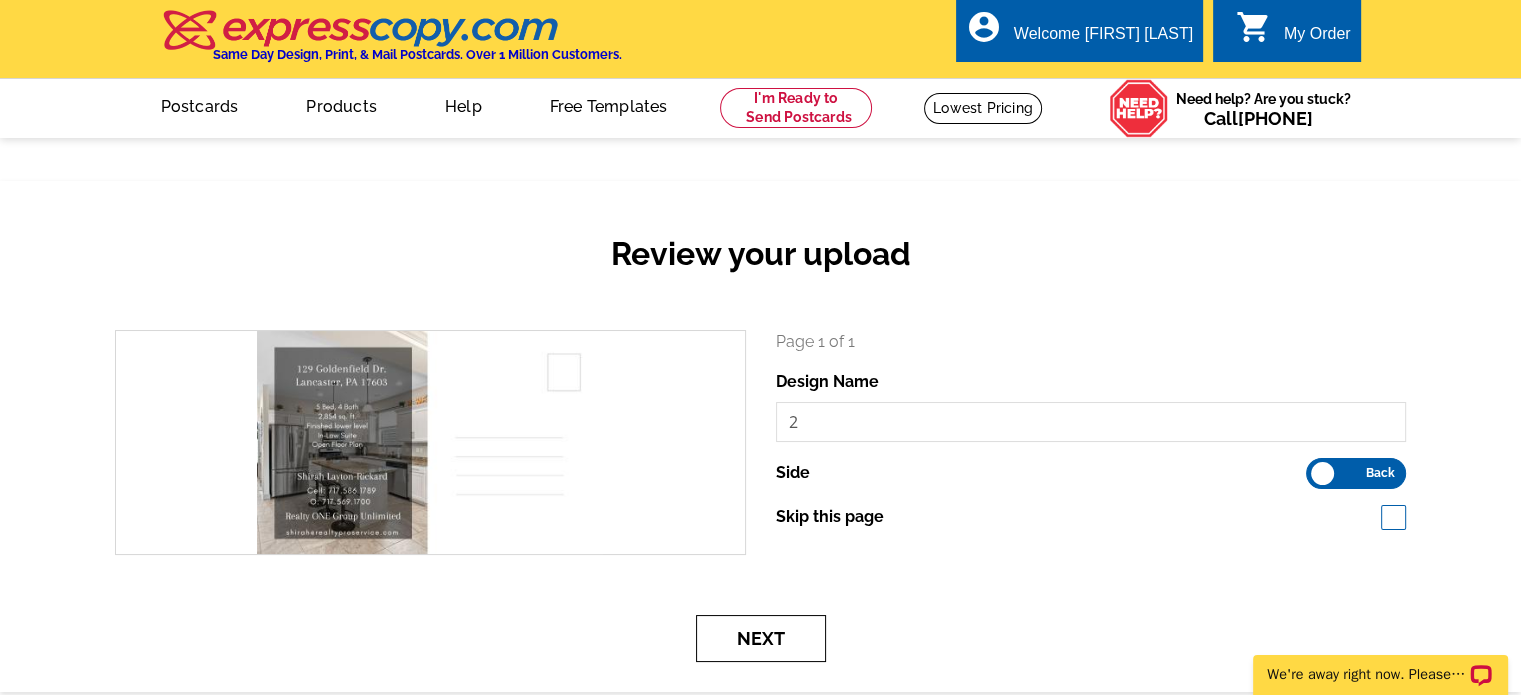 click on "Next" at bounding box center [761, 638] 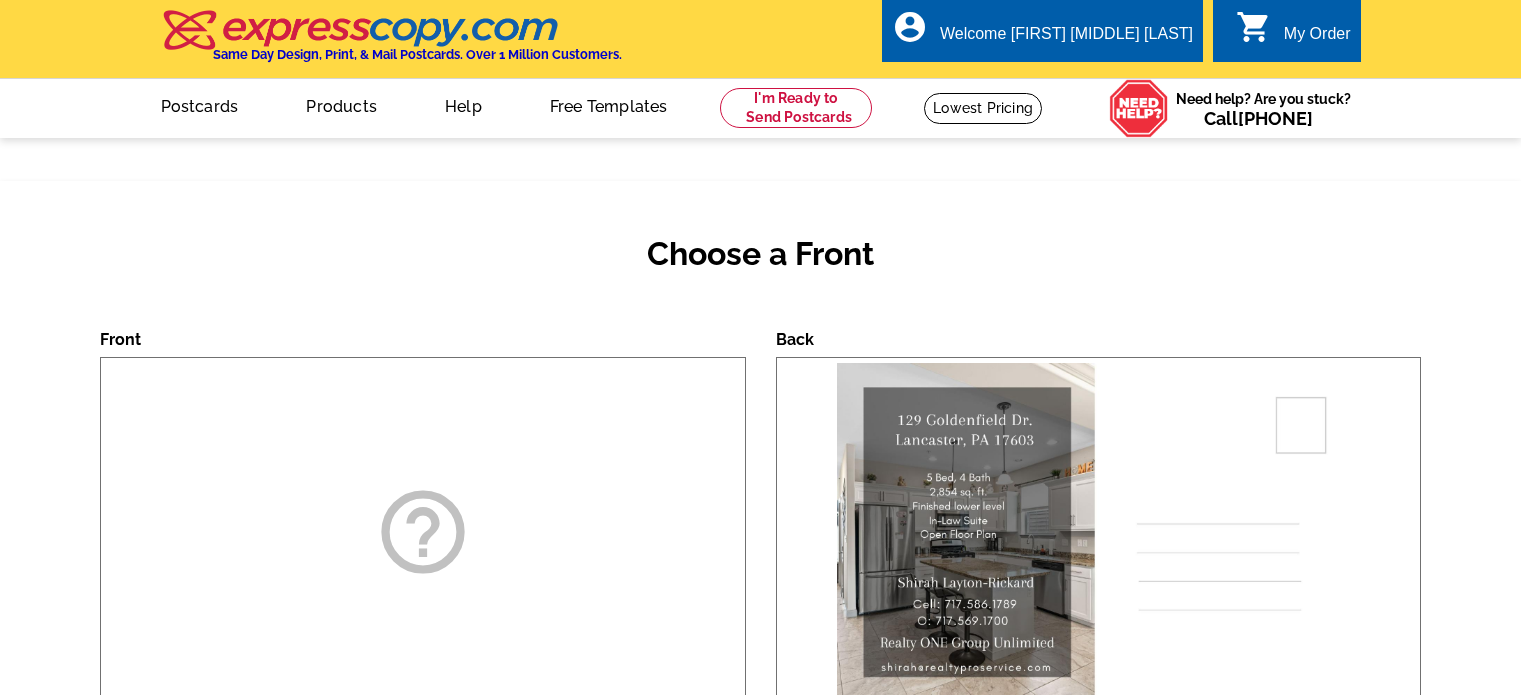 scroll, scrollTop: 0, scrollLeft: 0, axis: both 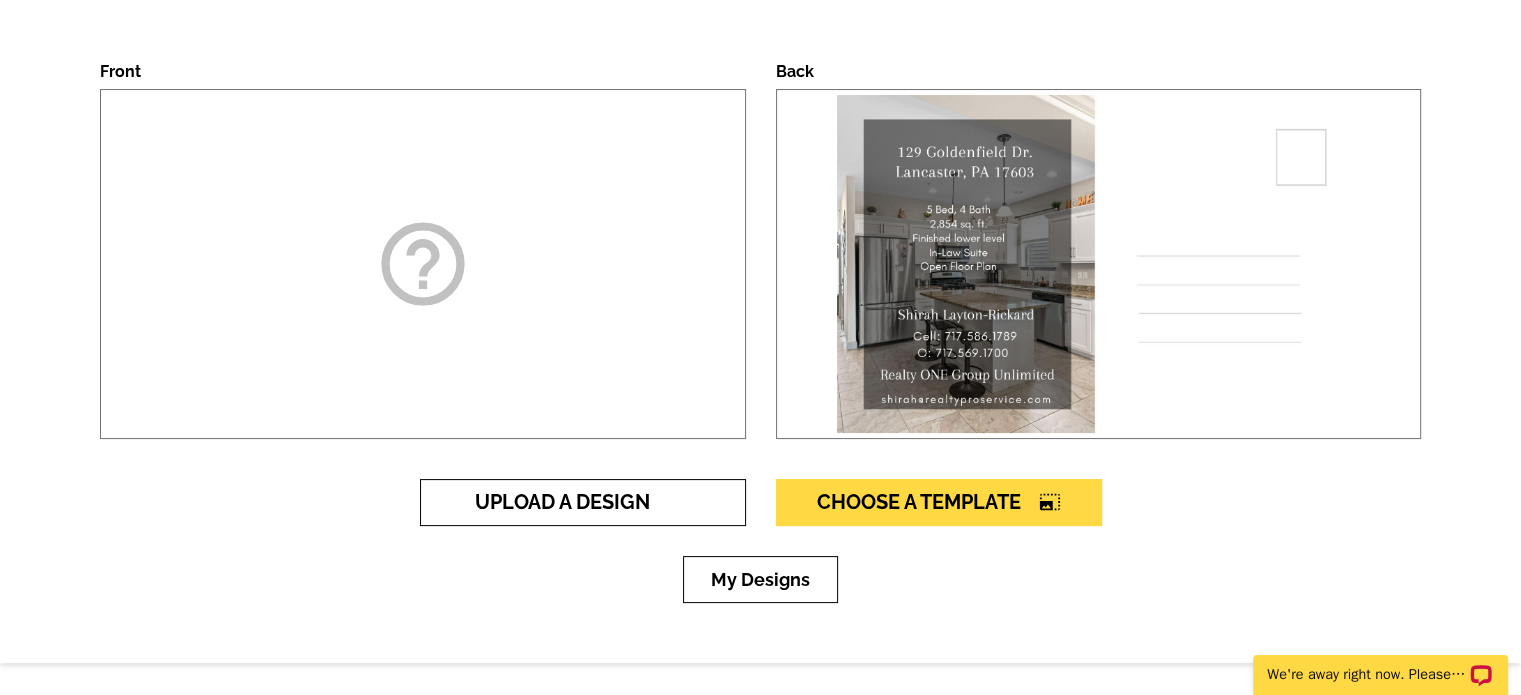 click on "Upload A Design" at bounding box center [582, 502] 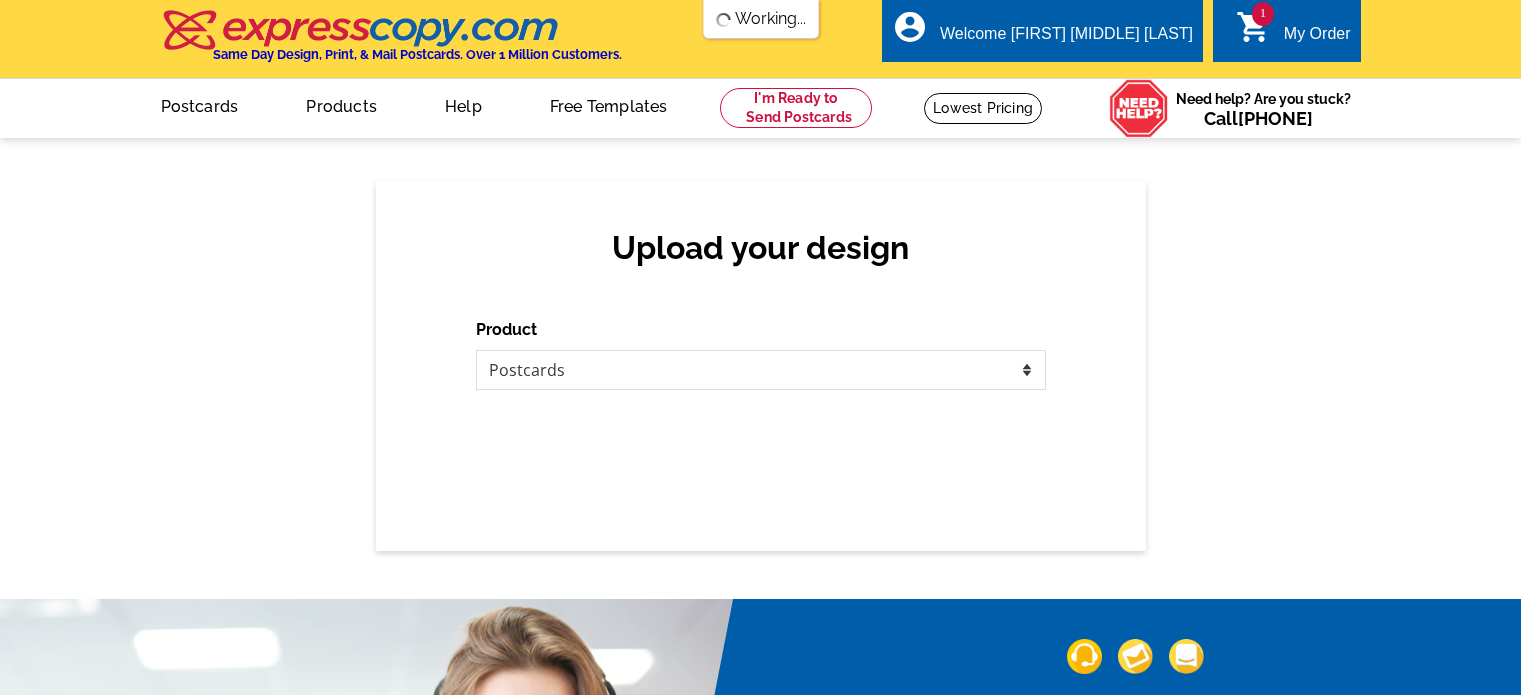 scroll, scrollTop: 0, scrollLeft: 0, axis: both 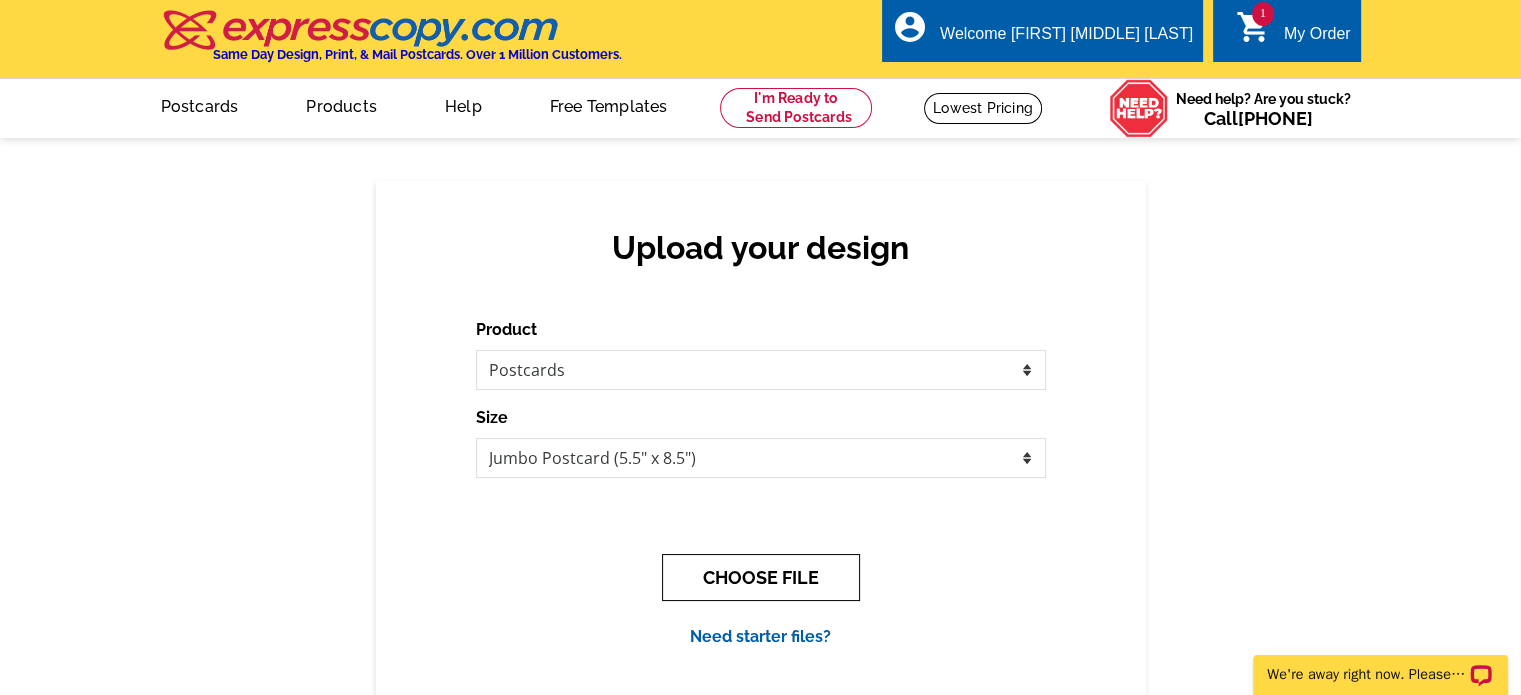 click on "CHOOSE FILE" at bounding box center (761, 577) 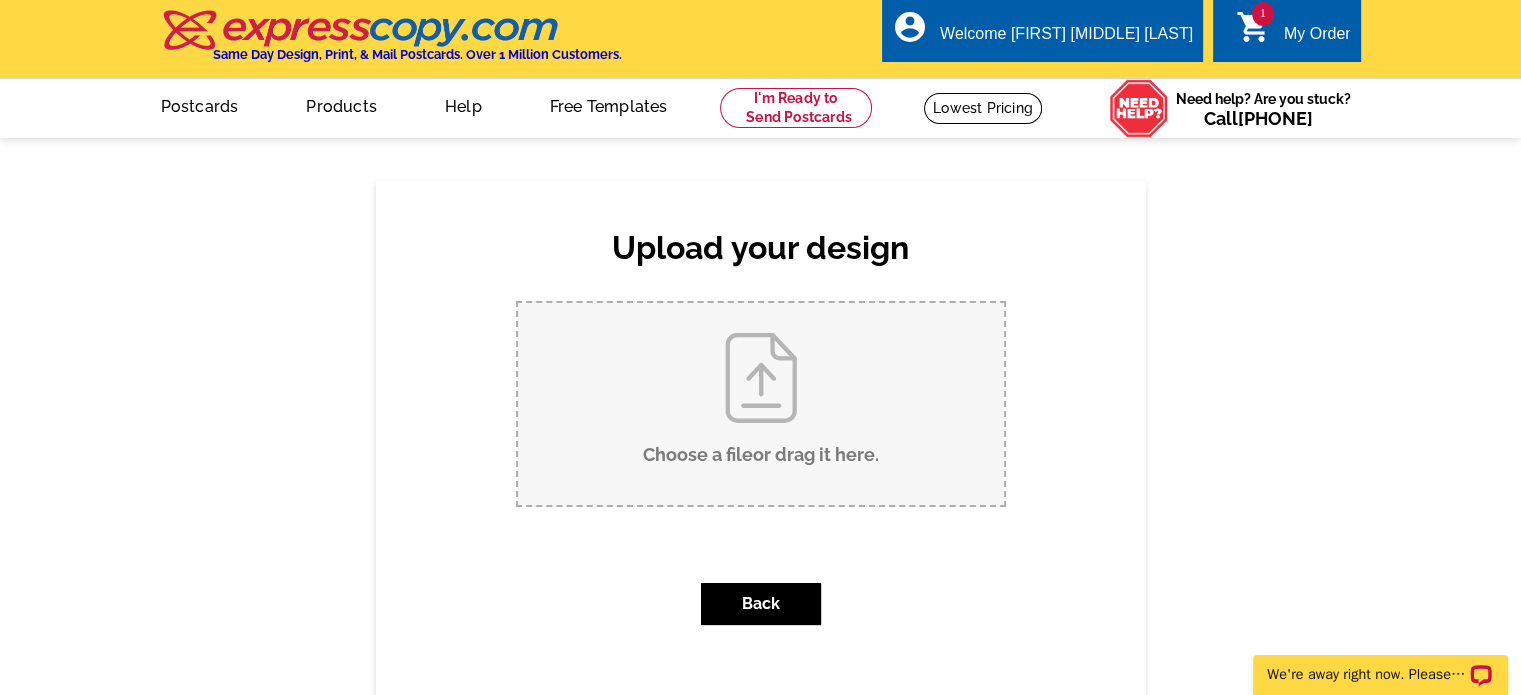 click on "Choose a file  or drag it here ." at bounding box center [761, 404] 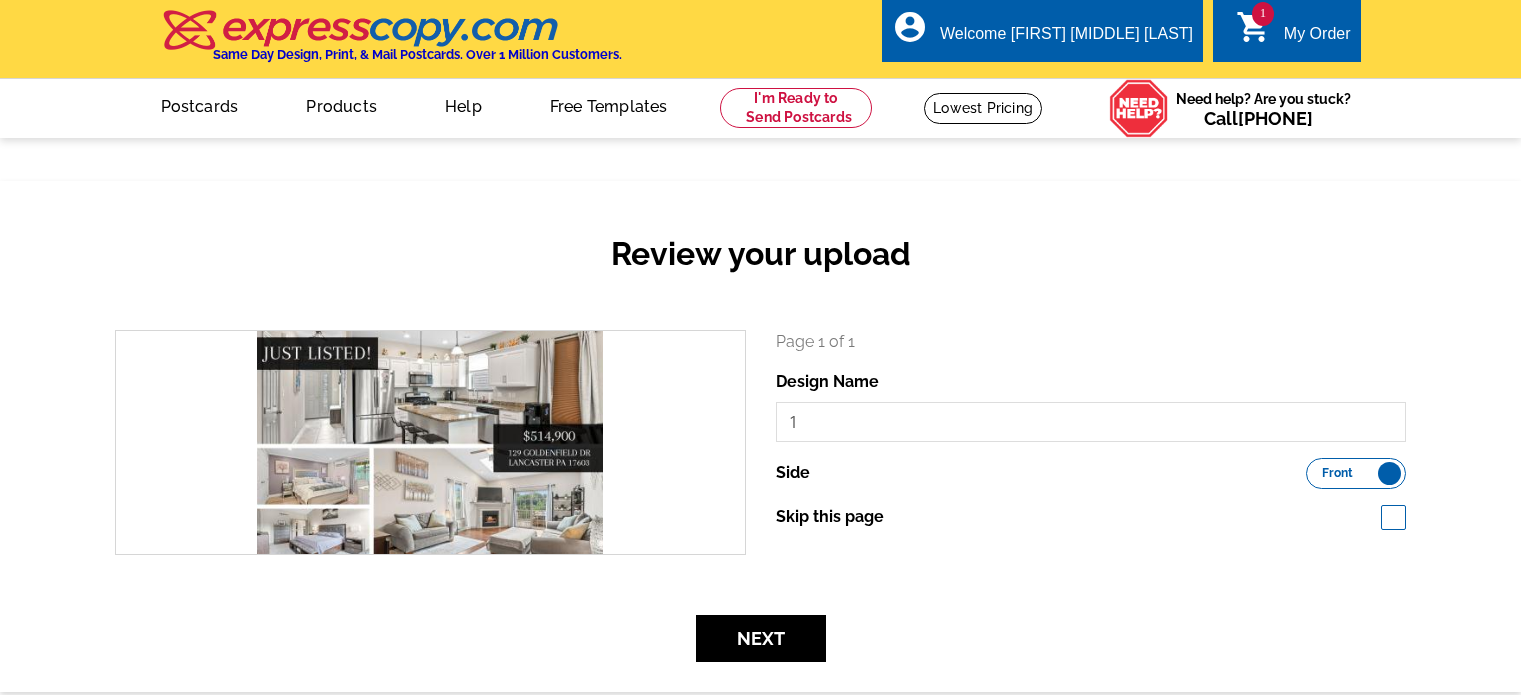 scroll, scrollTop: 0, scrollLeft: 0, axis: both 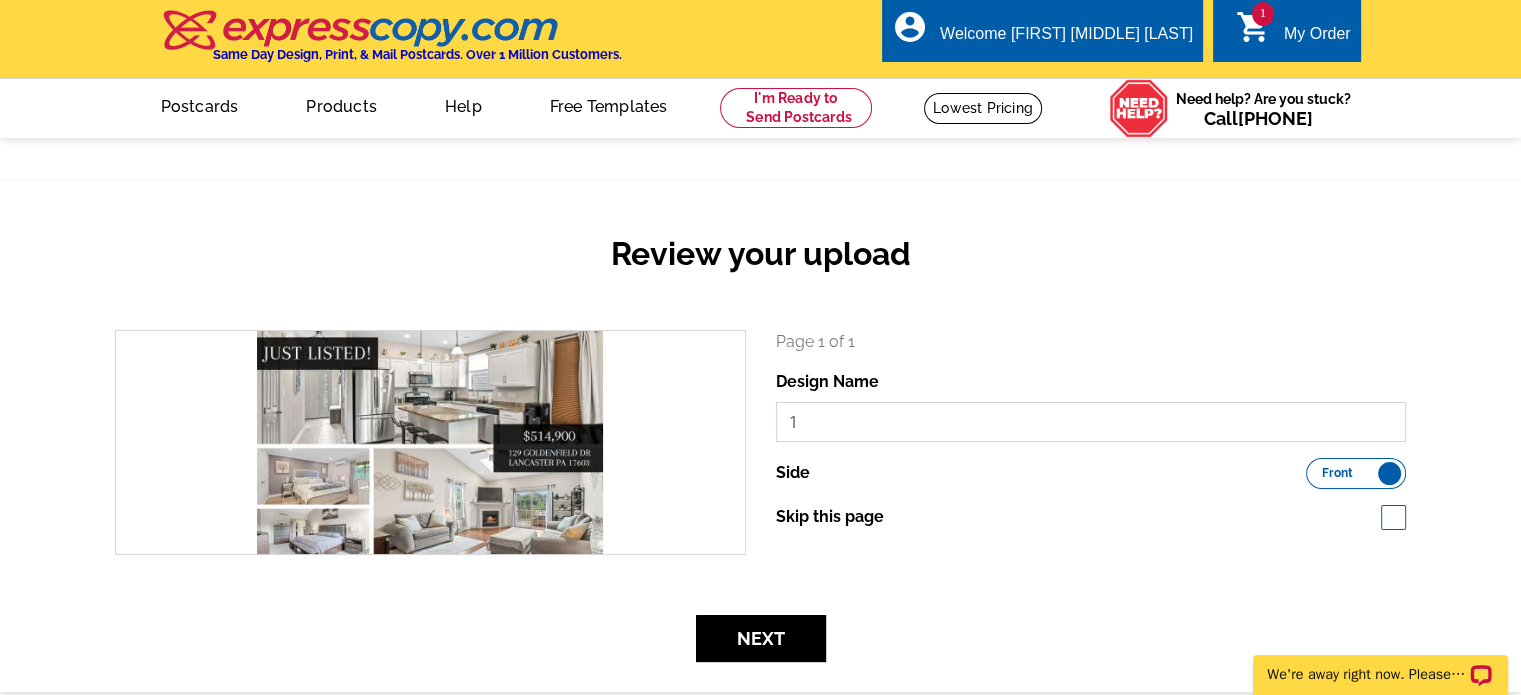 click on "1" at bounding box center [1091, 422] 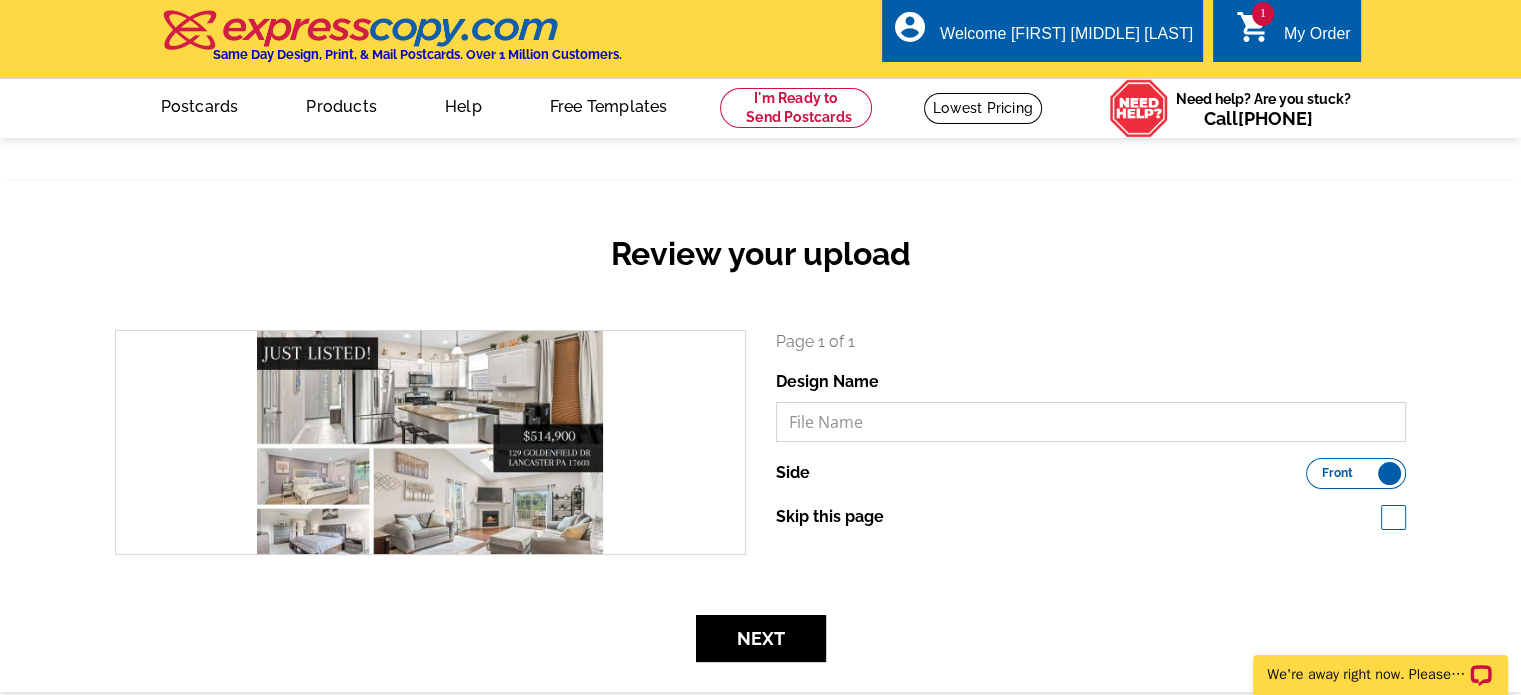 click at bounding box center (1091, 422) 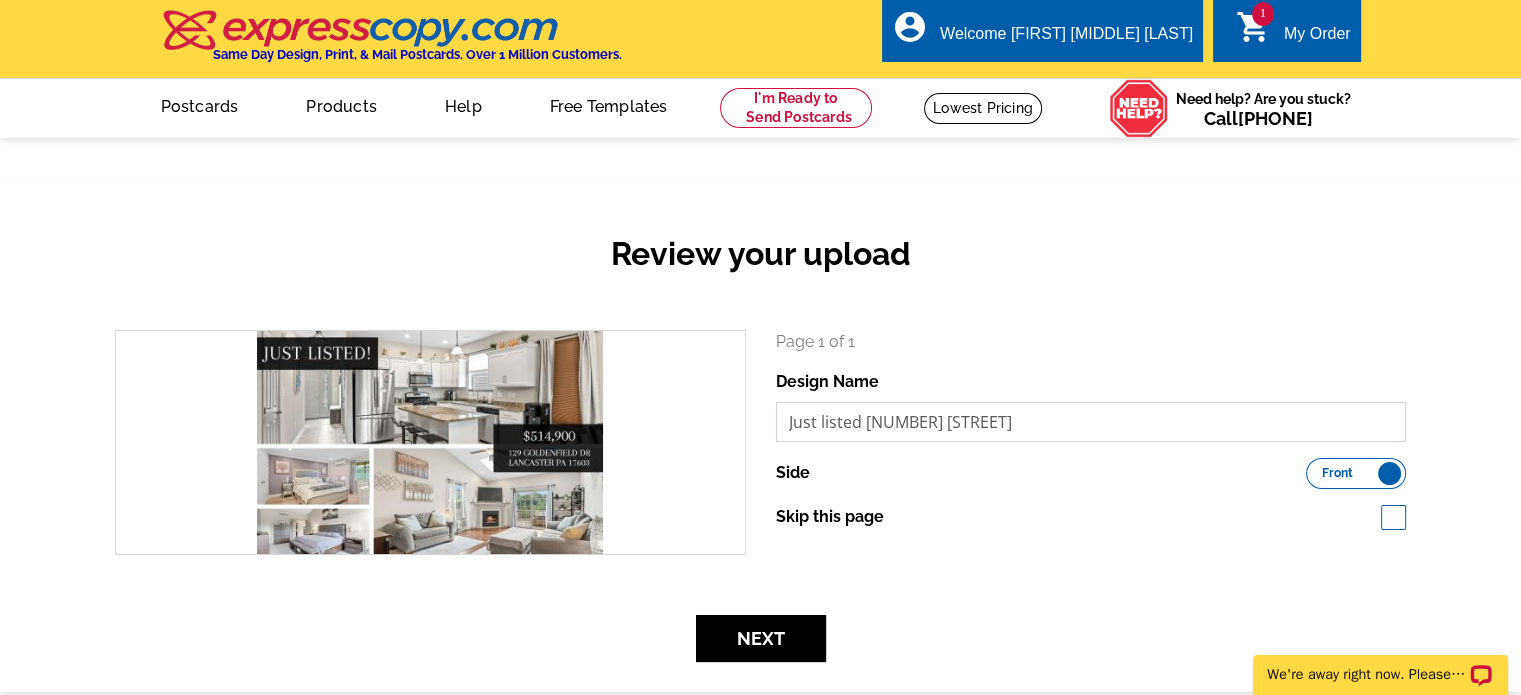 type on "Just listed [NUMBER] [STREET]" 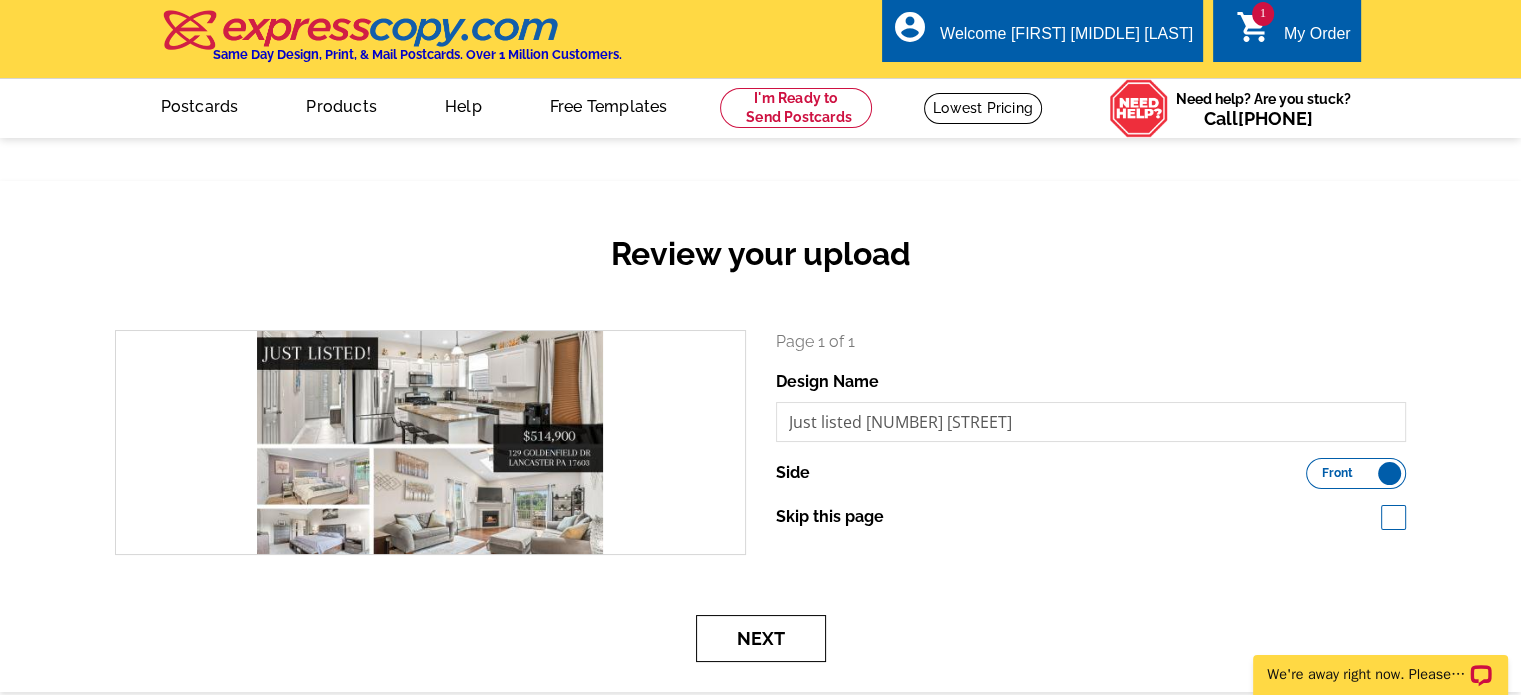 click on "Next" at bounding box center (761, 638) 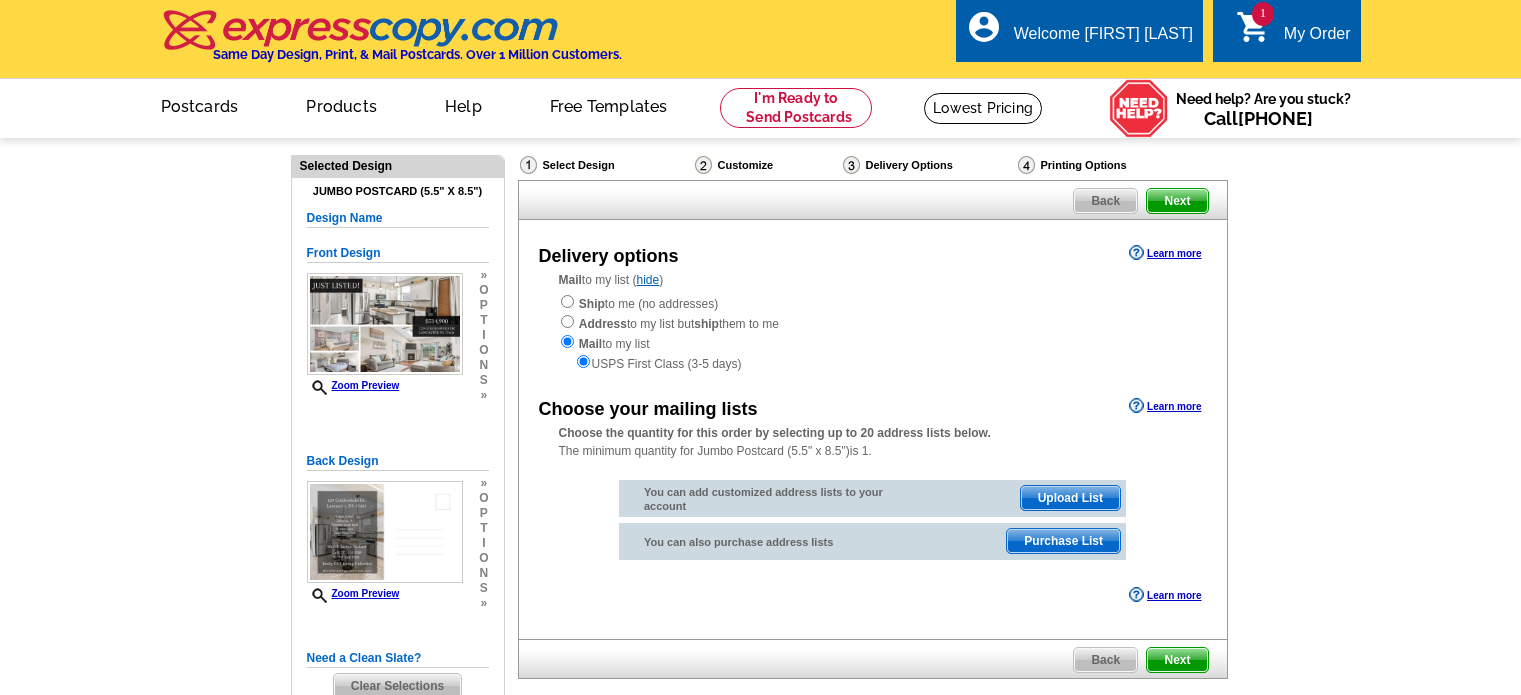 scroll, scrollTop: 0, scrollLeft: 0, axis: both 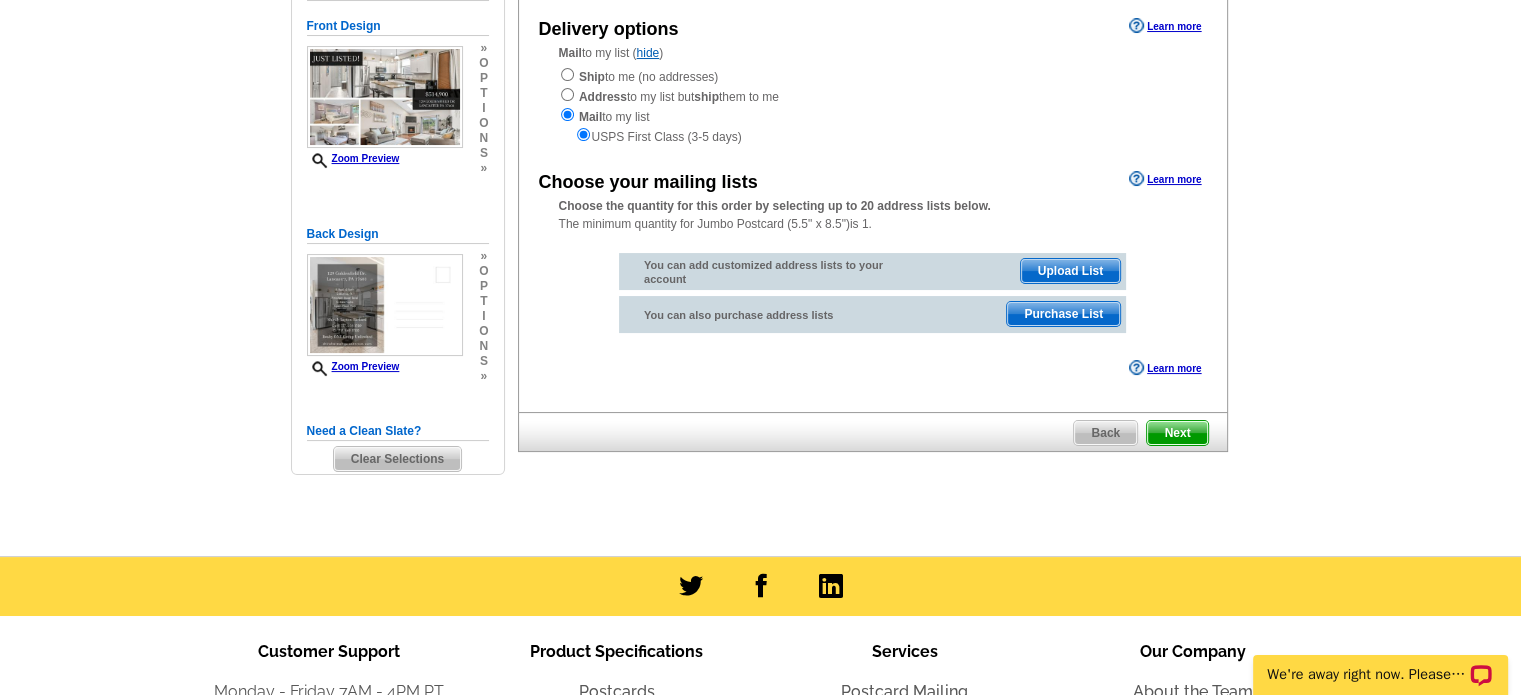 click on "Learn more" at bounding box center [1165, 179] 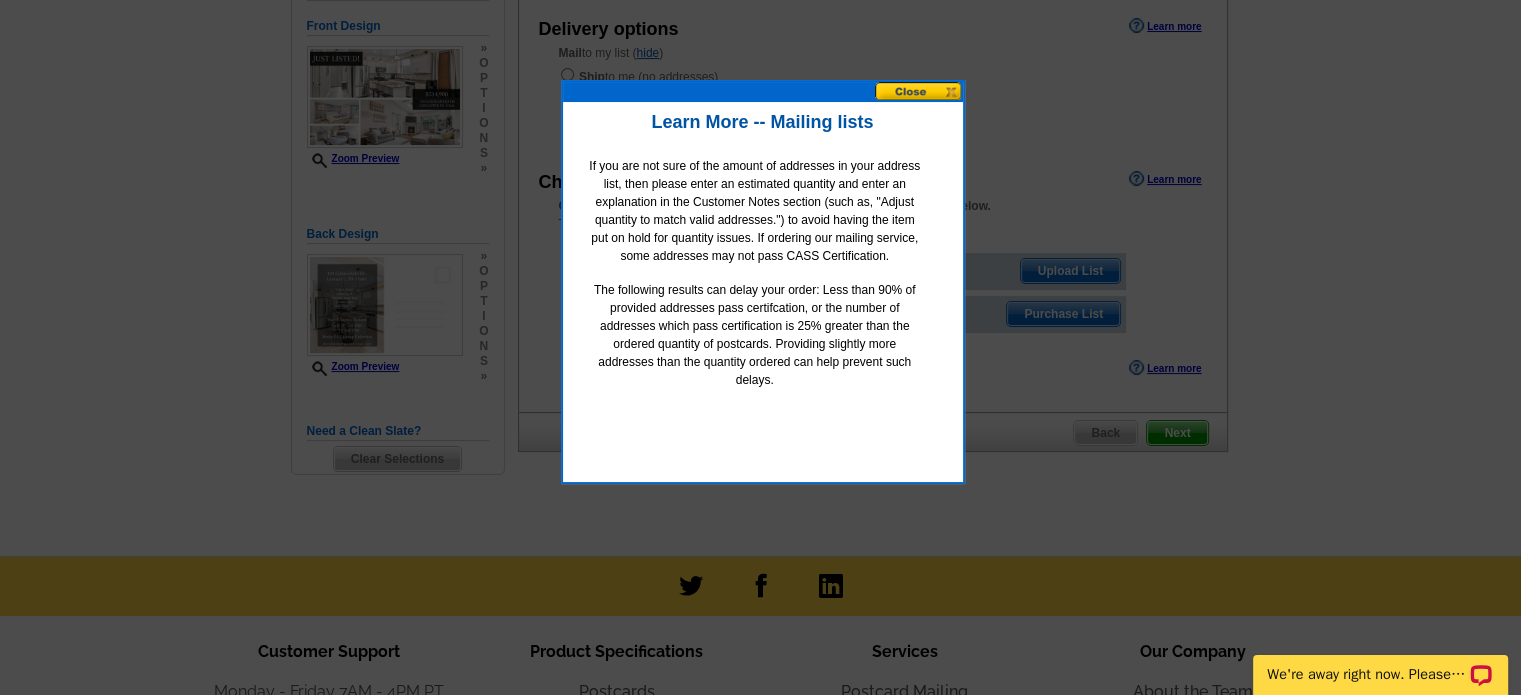 click at bounding box center (919, 91) 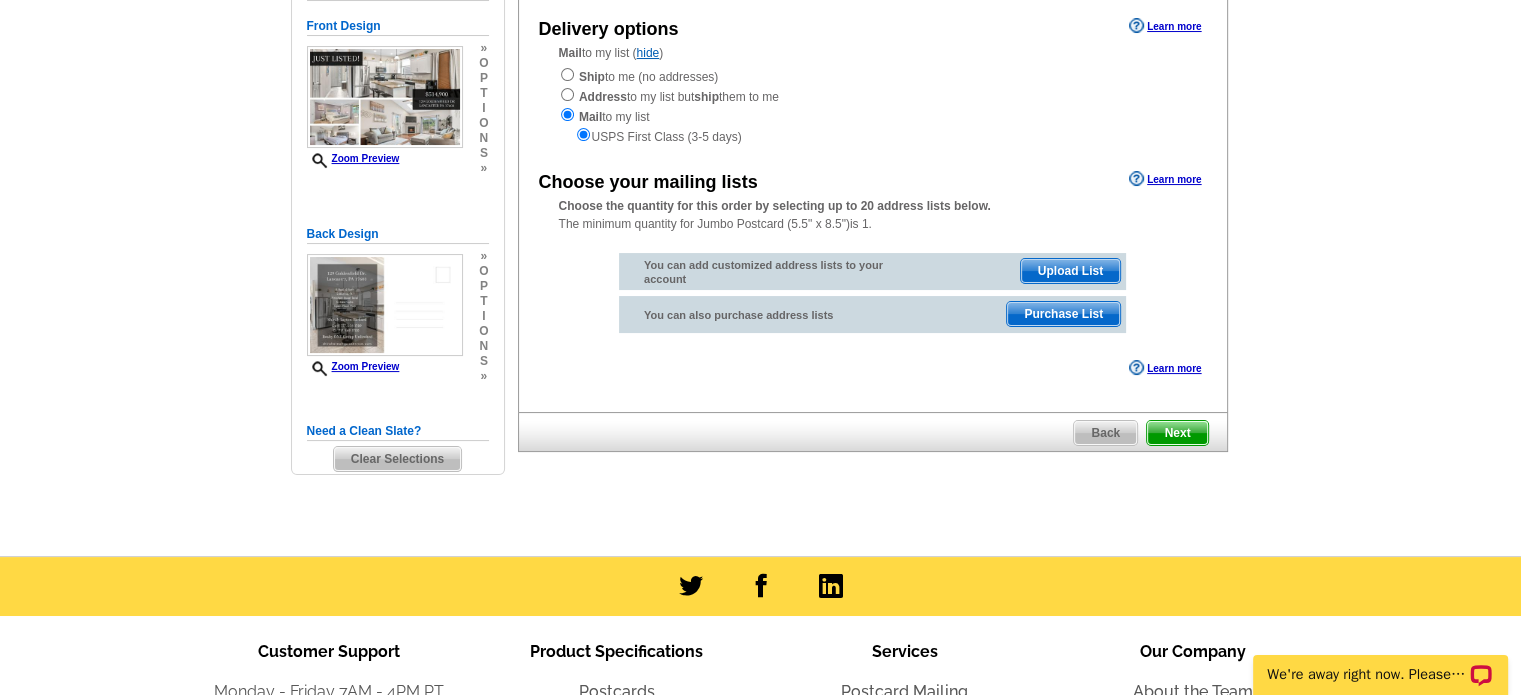 click on "Upload List" at bounding box center (1070, 271) 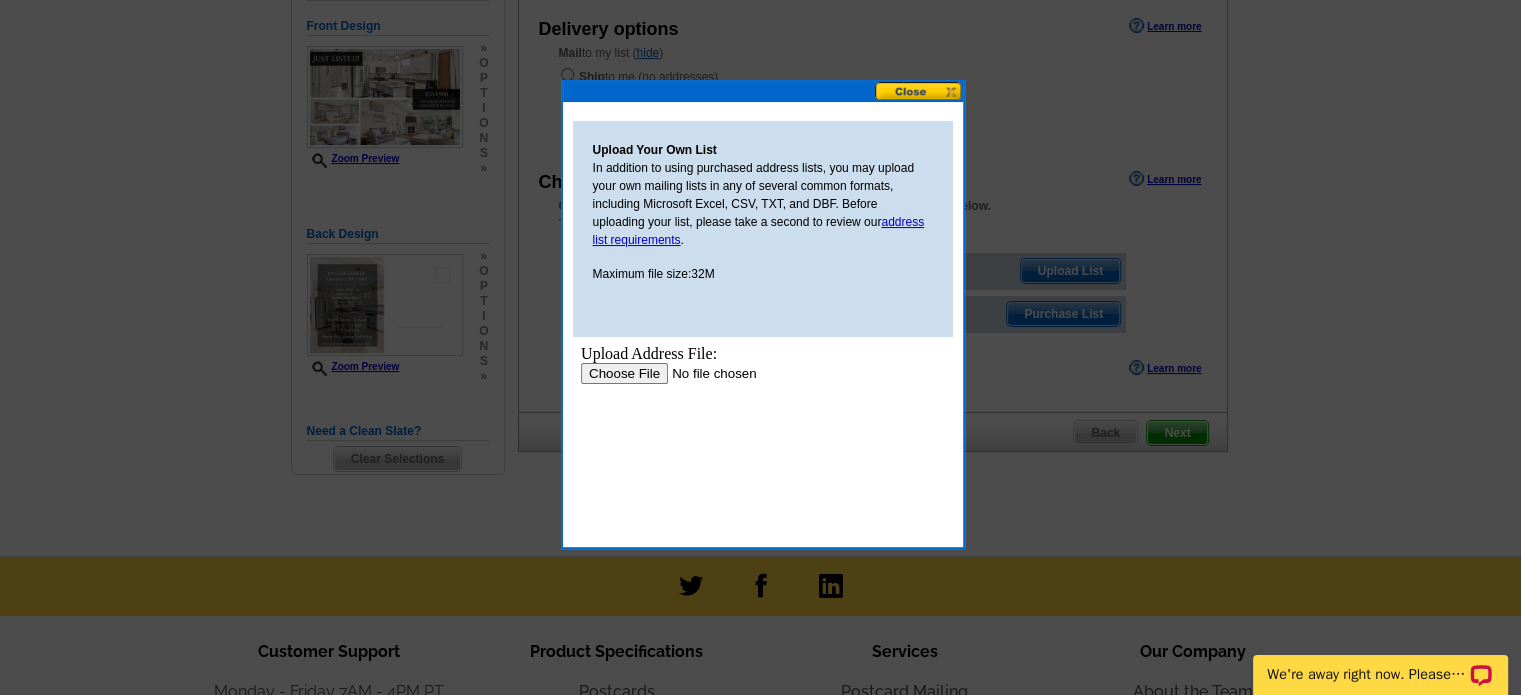 scroll, scrollTop: 0, scrollLeft: 0, axis: both 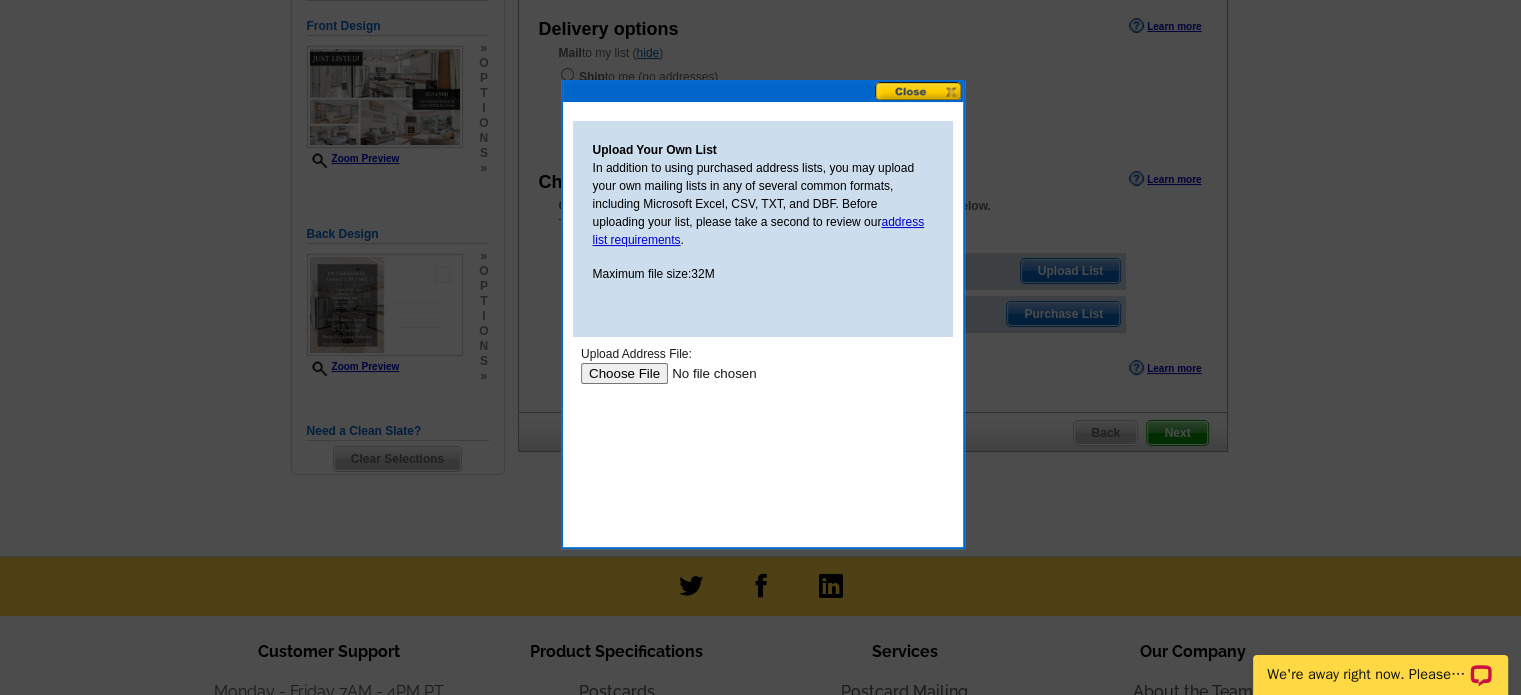 click on "address
list requirements" at bounding box center [759, 231] 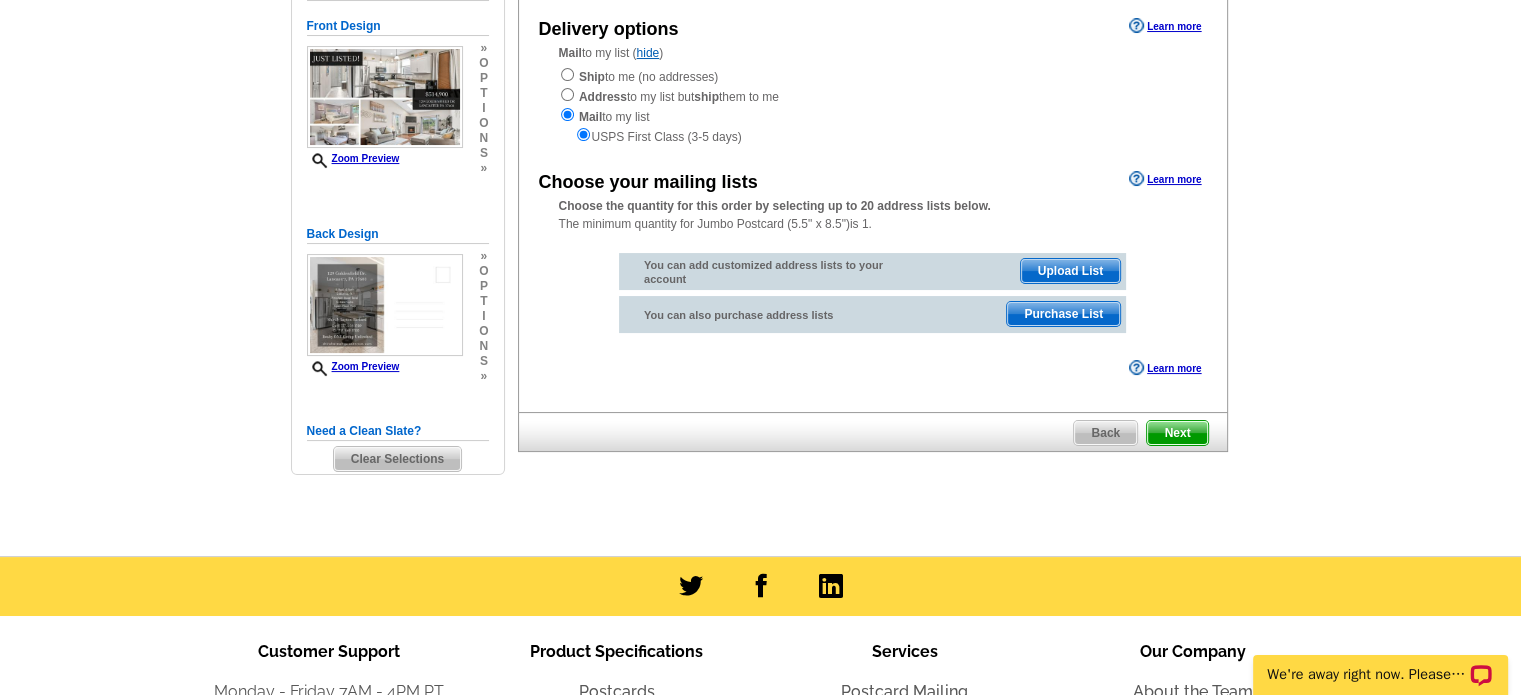 click on "Purchase List" at bounding box center (1063, 314) 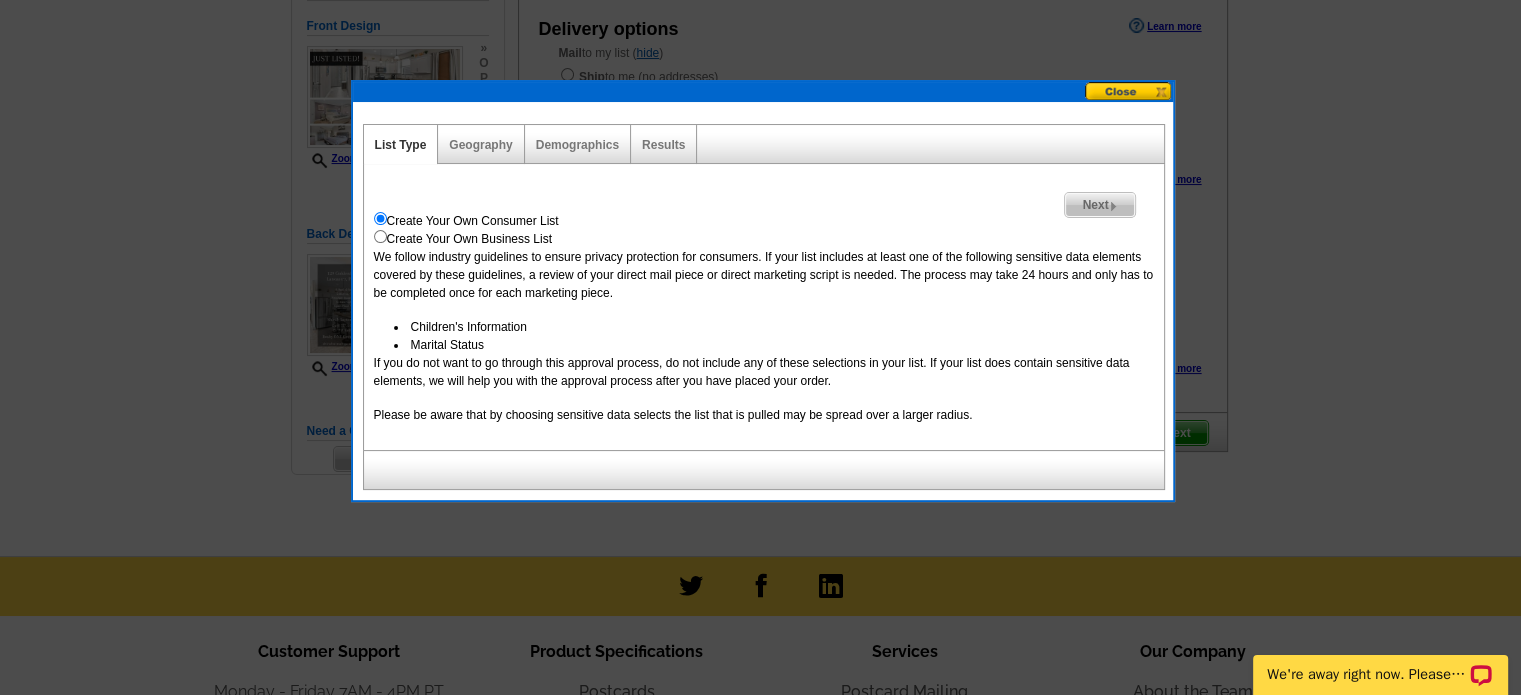click on "Next" at bounding box center (1099, 205) 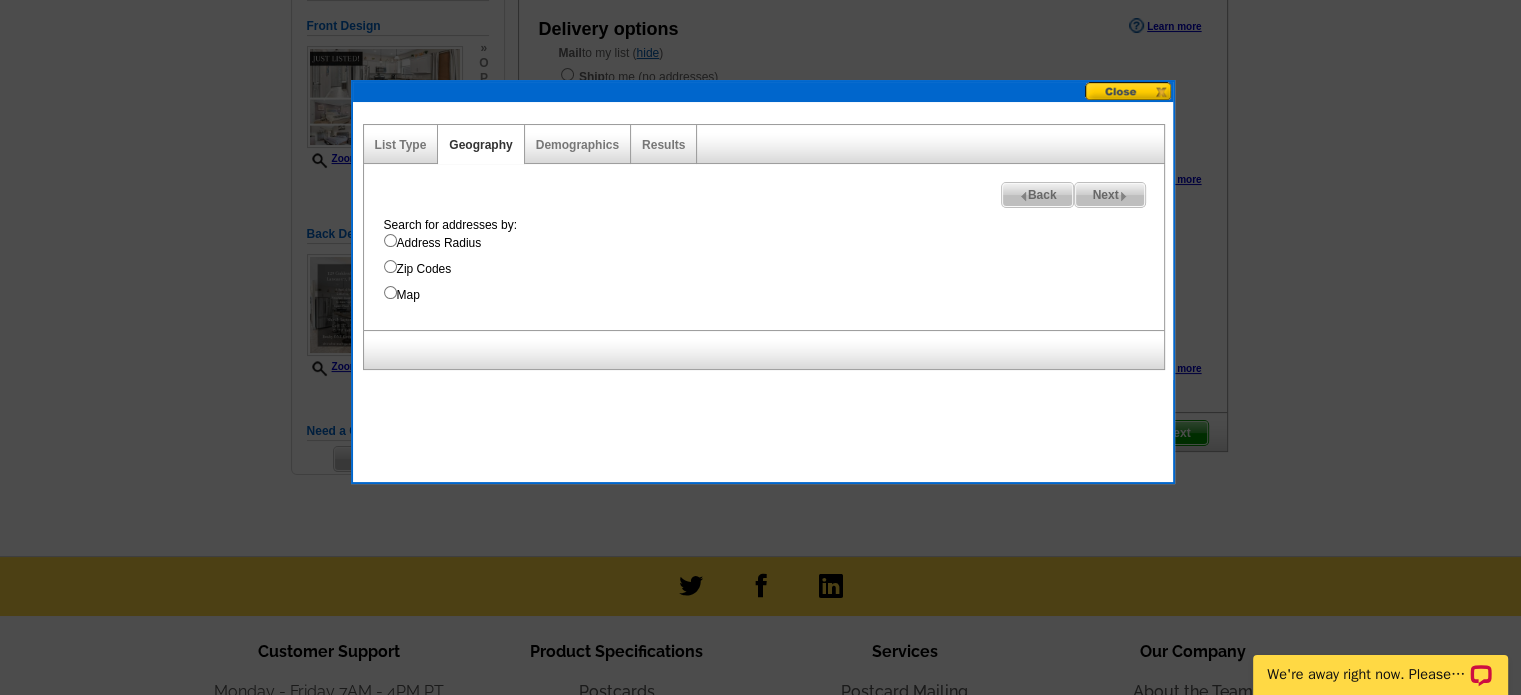 click on "Map" at bounding box center [390, 292] 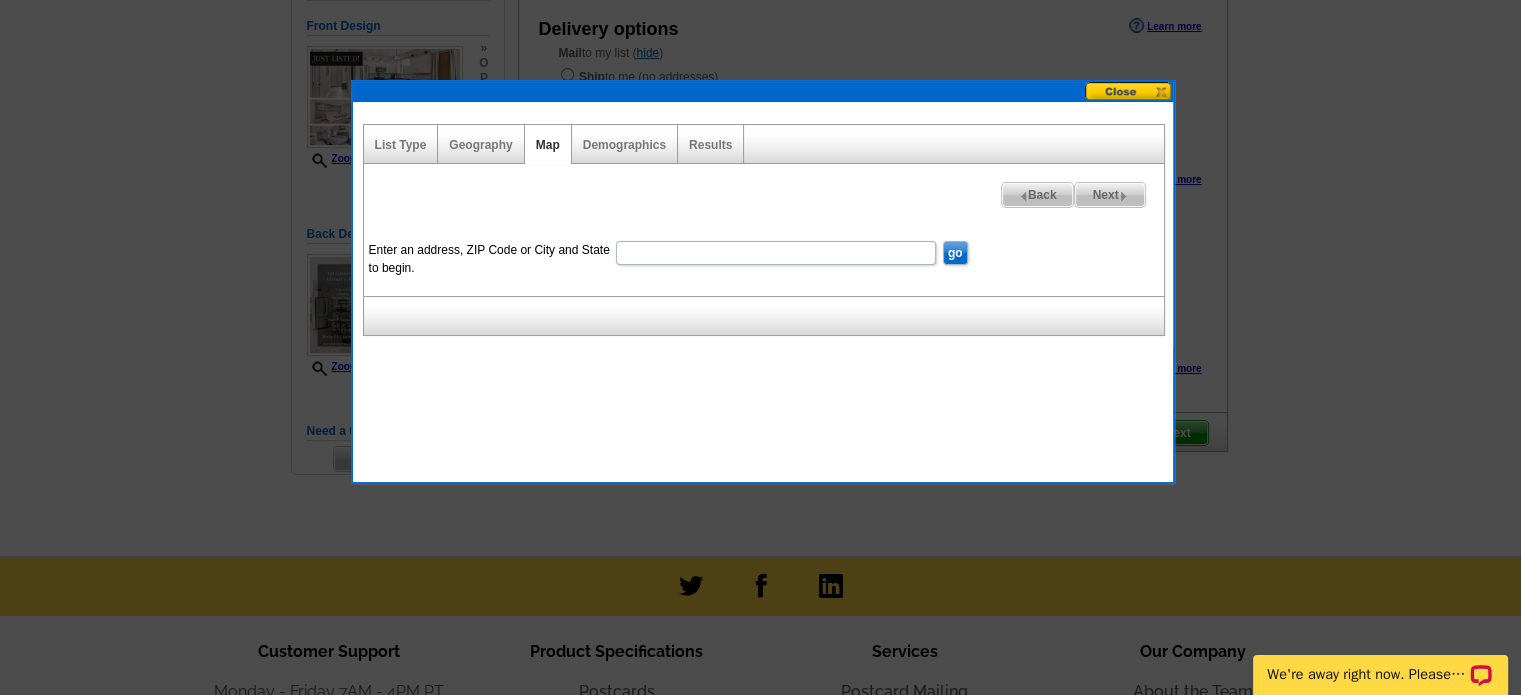 click on "Enter an address, ZIP Code or City and State to begin." at bounding box center [776, 253] 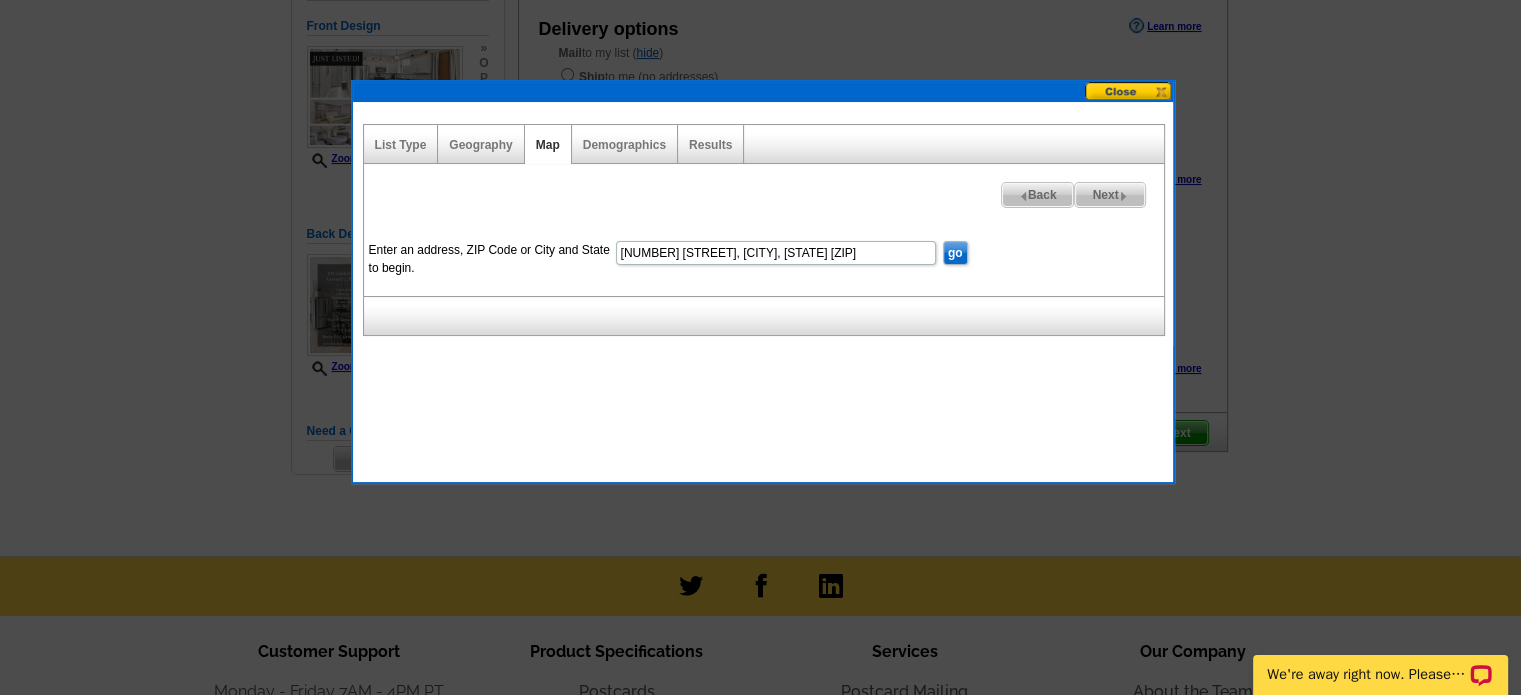 type on "[NUMBER] [STREET], [CITY], [STATE] [ZIP]" 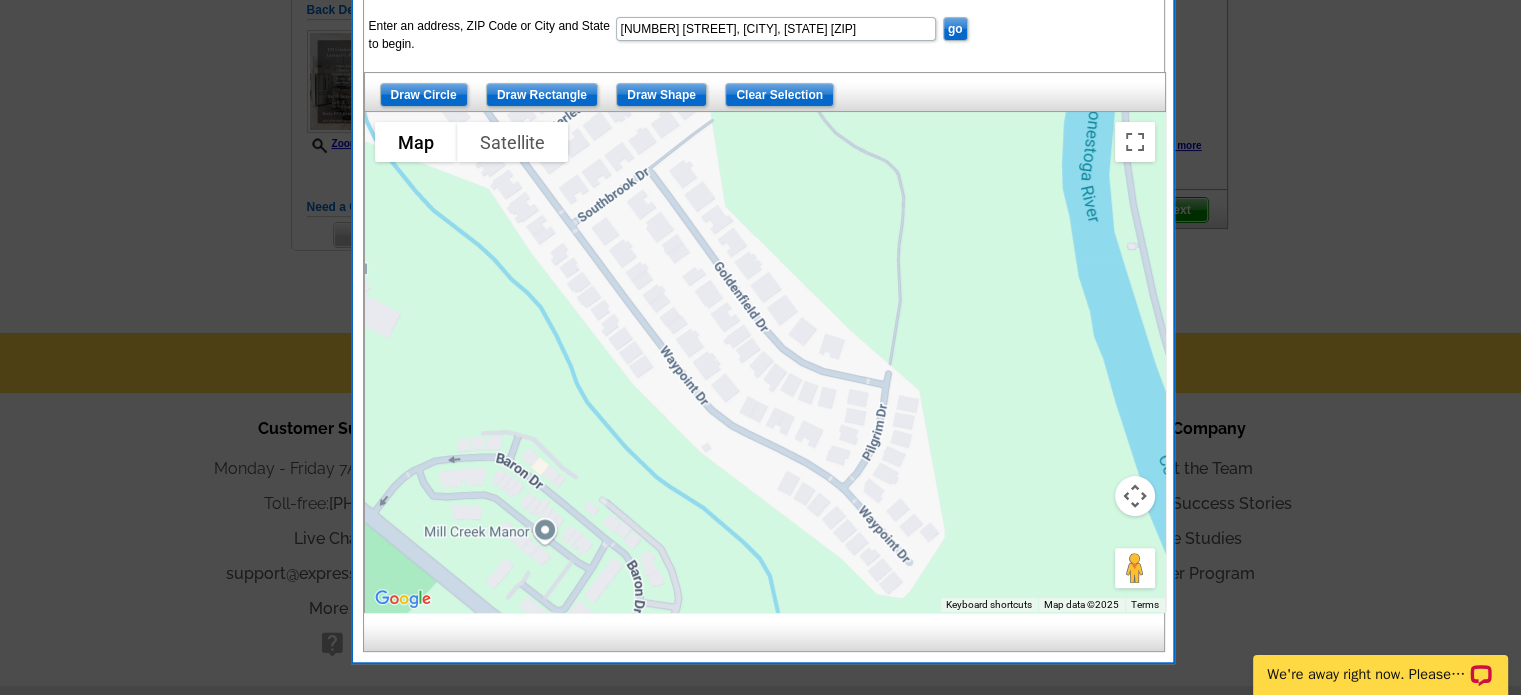 scroll, scrollTop: 461, scrollLeft: 0, axis: vertical 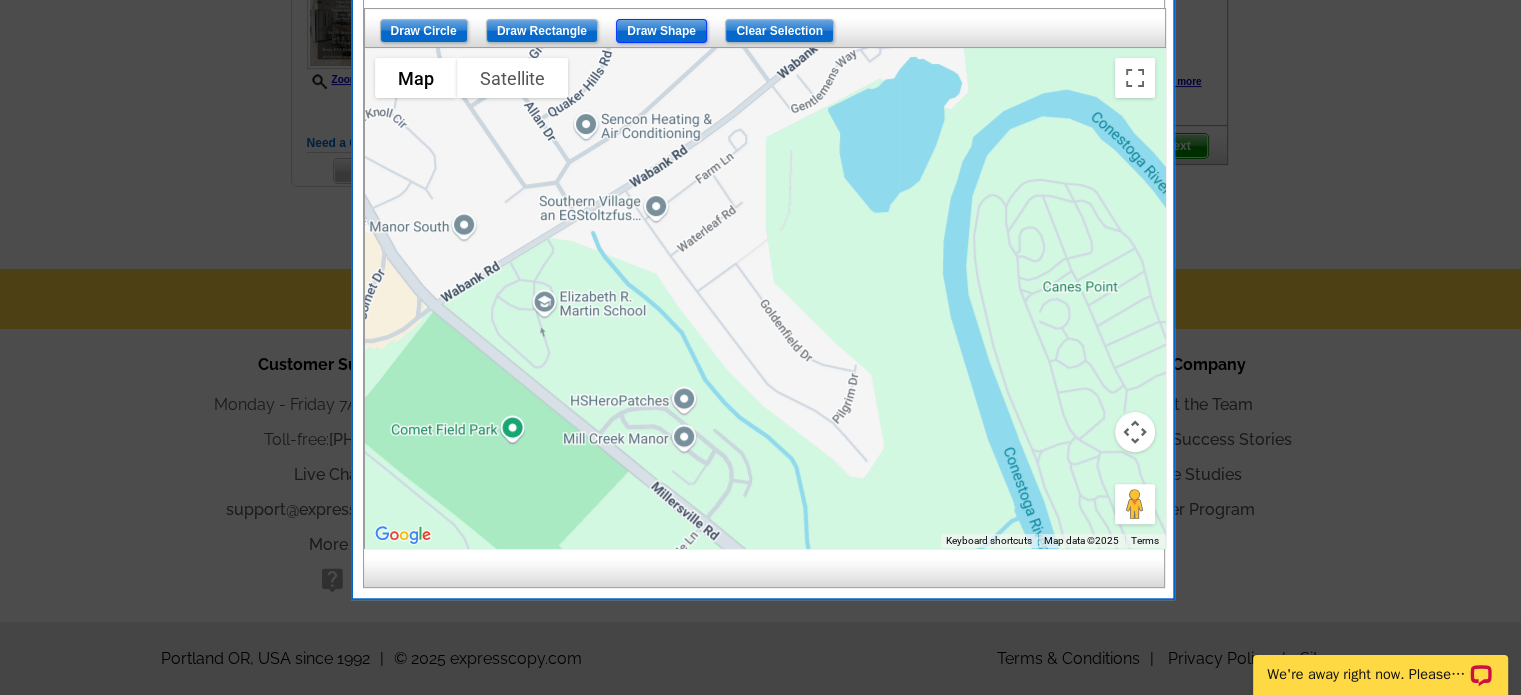 click on "Draw Shape" at bounding box center [661, 31] 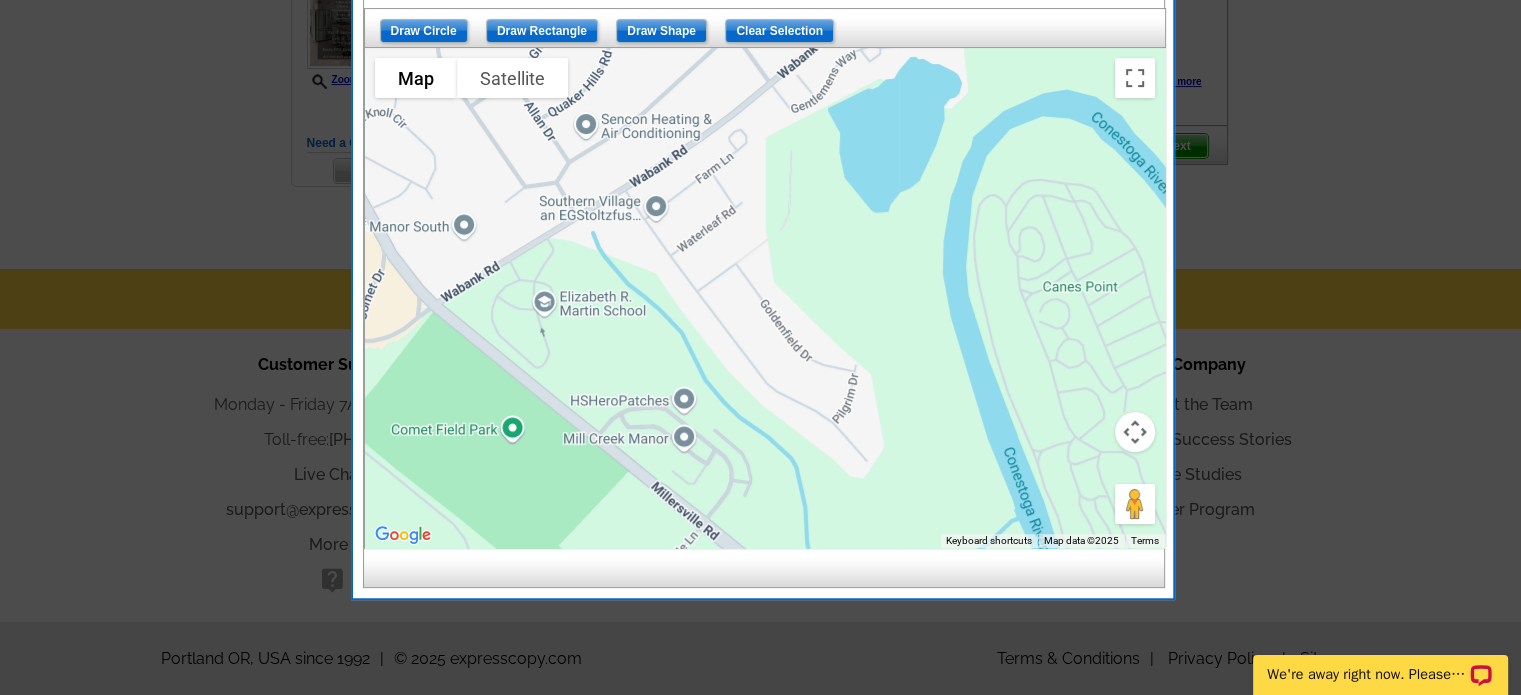 click at bounding box center [765, 298] 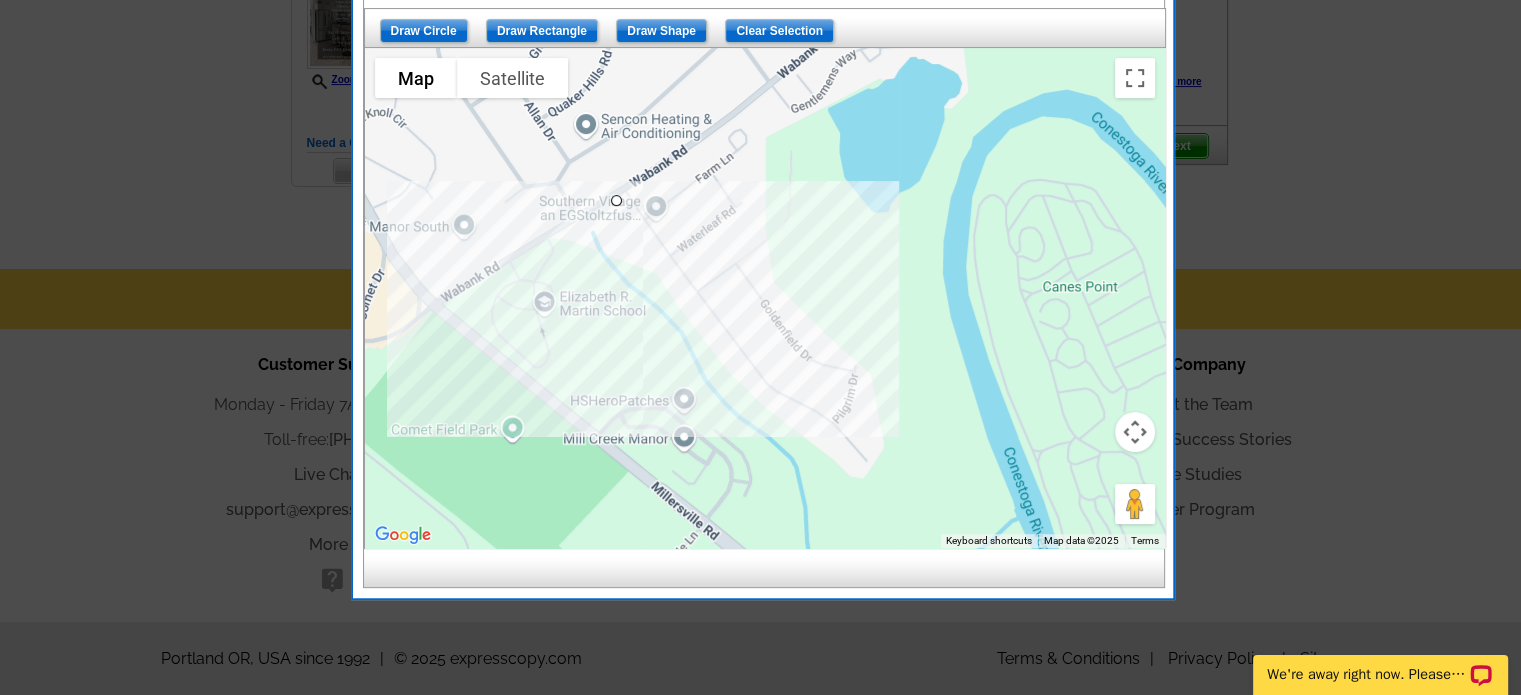 click at bounding box center [765, 298] 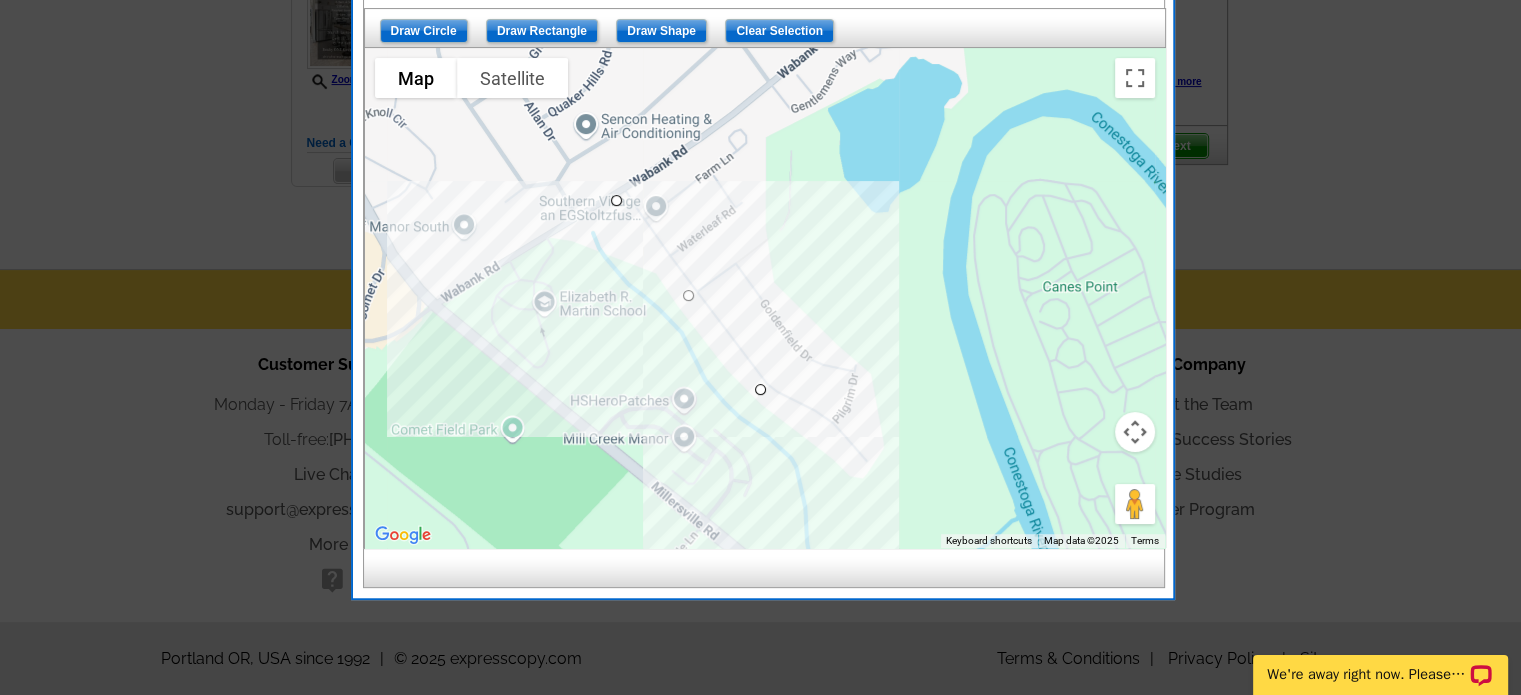 click at bounding box center [765, 298] 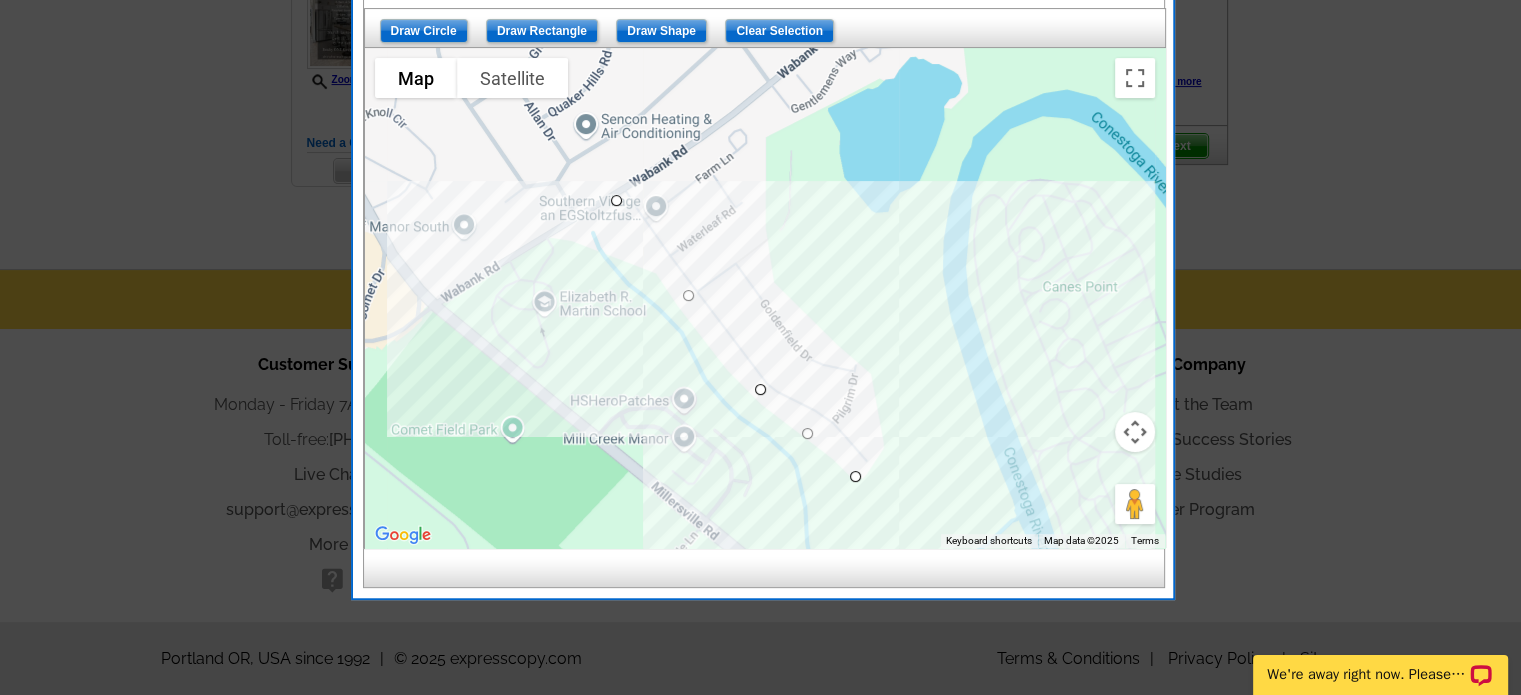 click at bounding box center (765, 298) 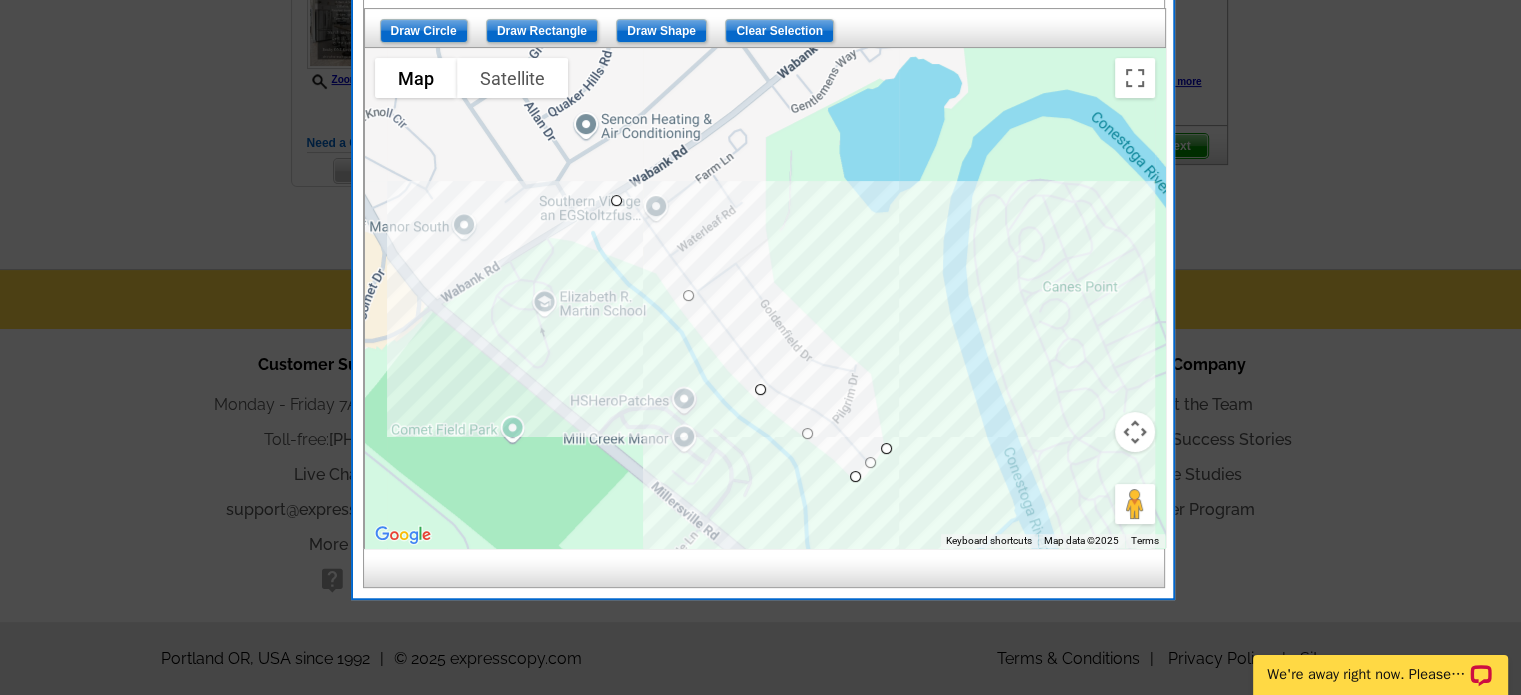 click at bounding box center [765, 298] 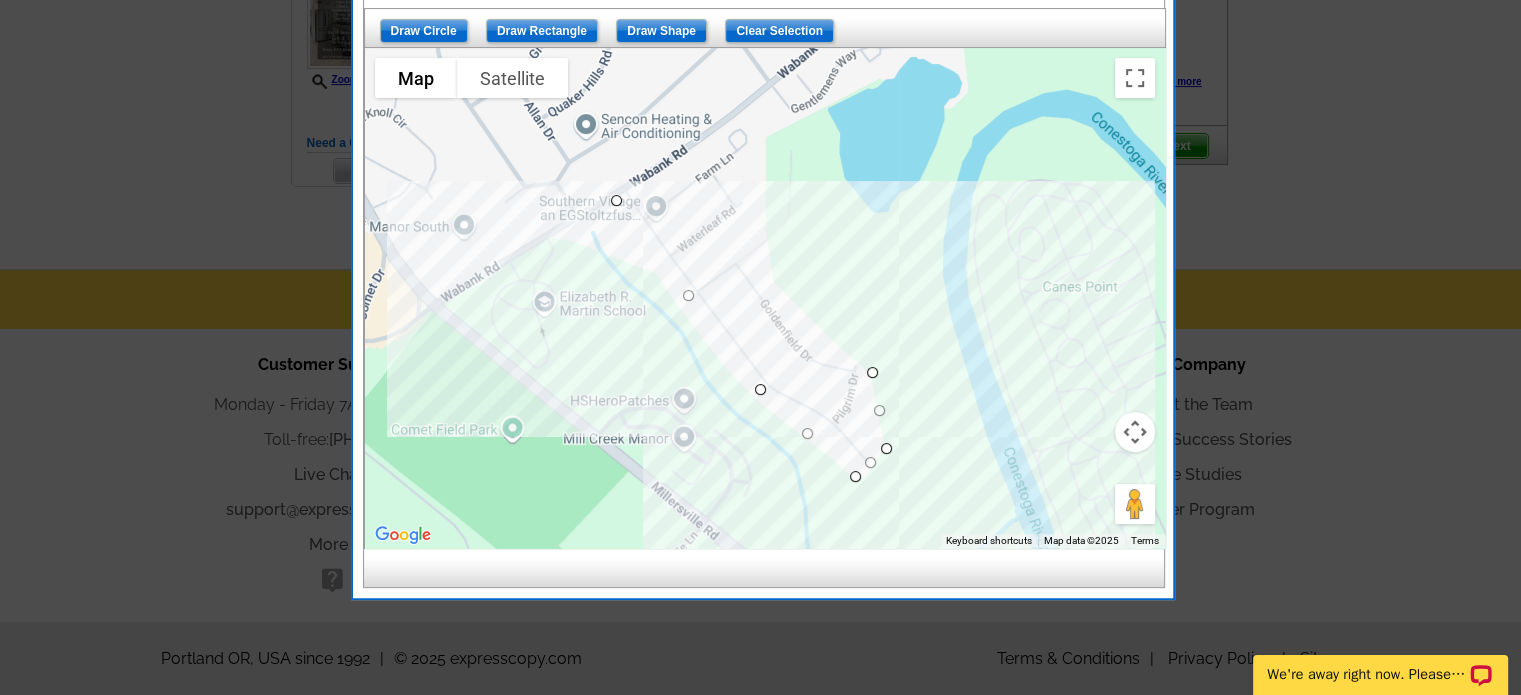 click at bounding box center [765, 298] 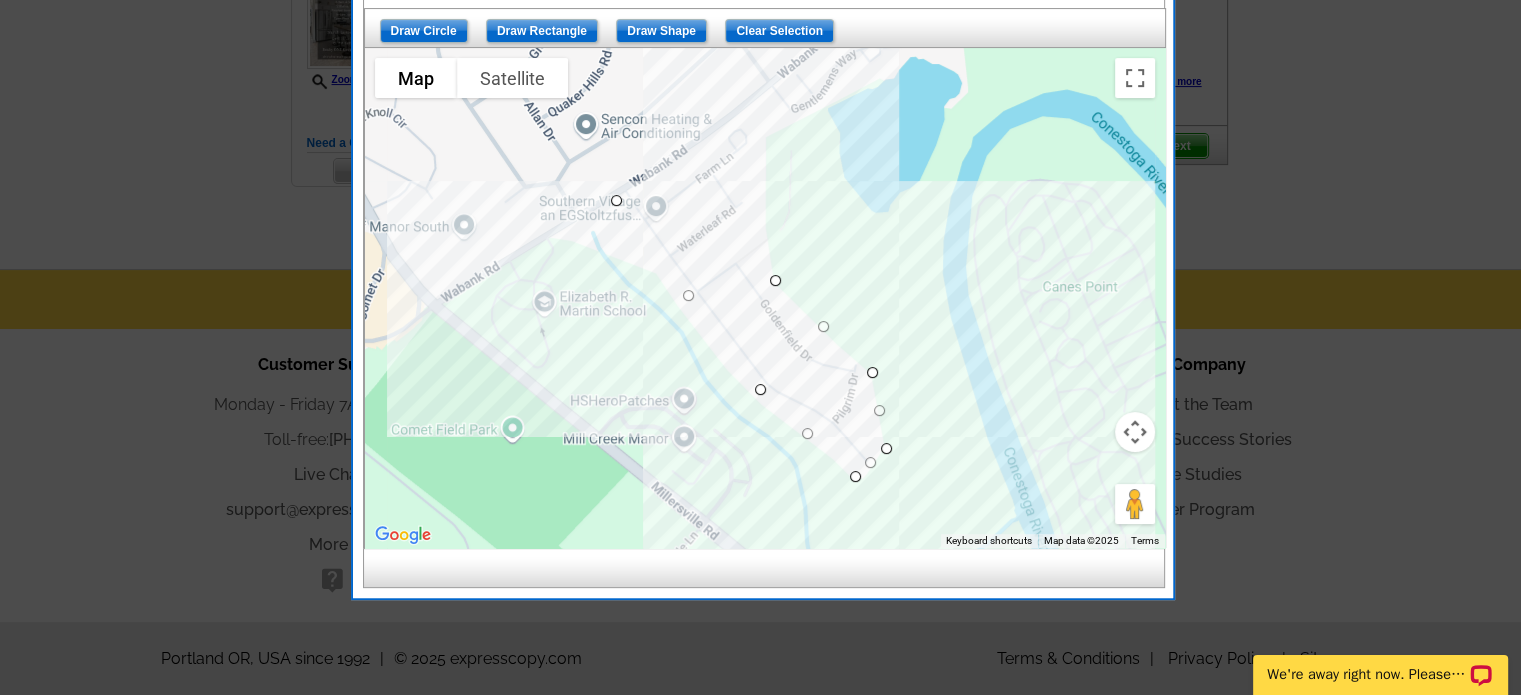 click at bounding box center (765, 298) 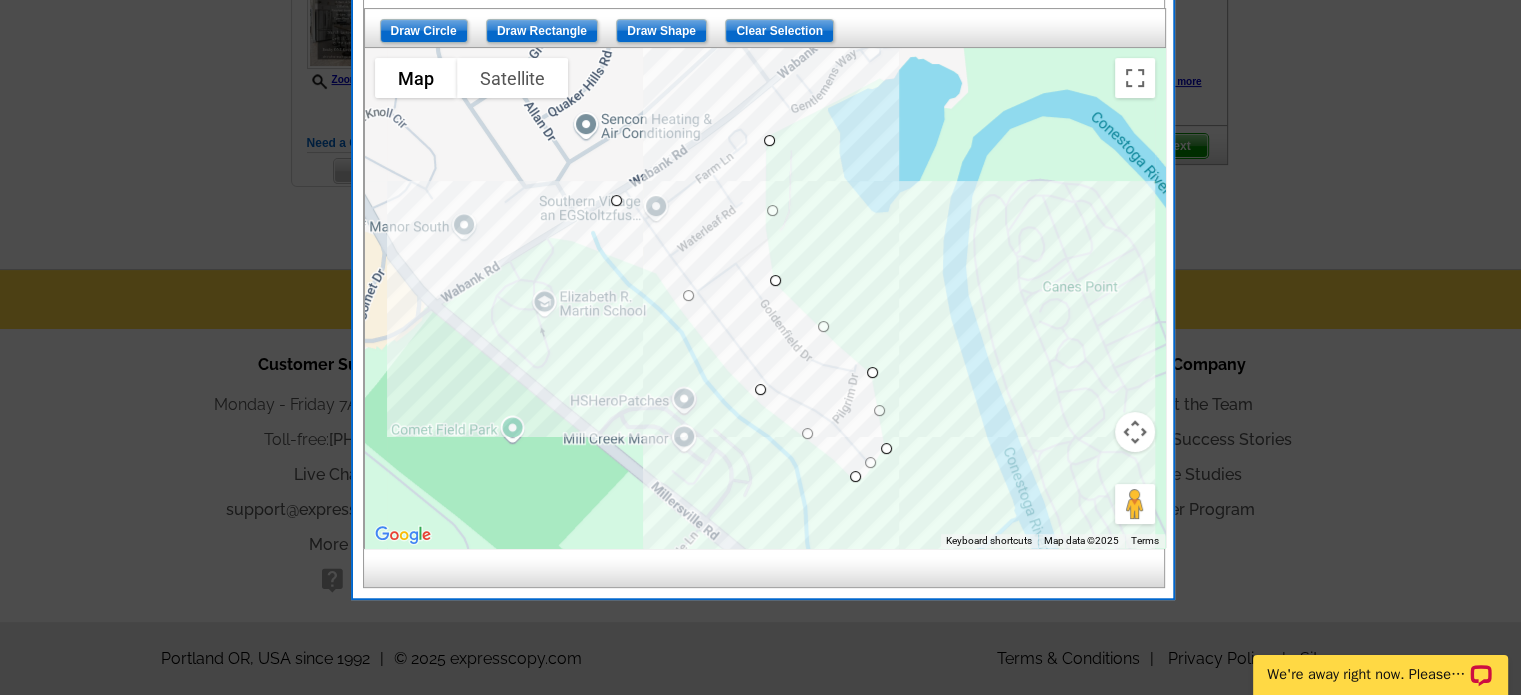 click at bounding box center (765, 298) 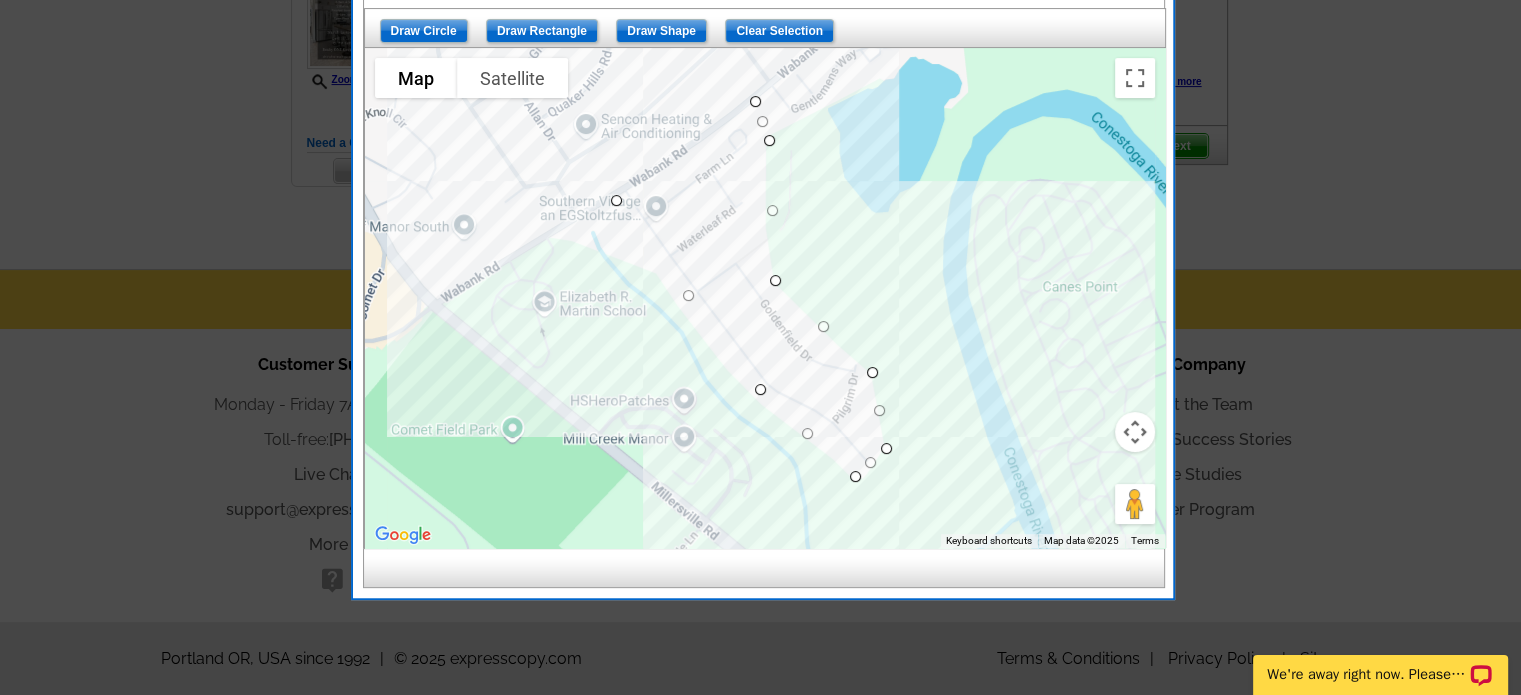 click at bounding box center (765, 298) 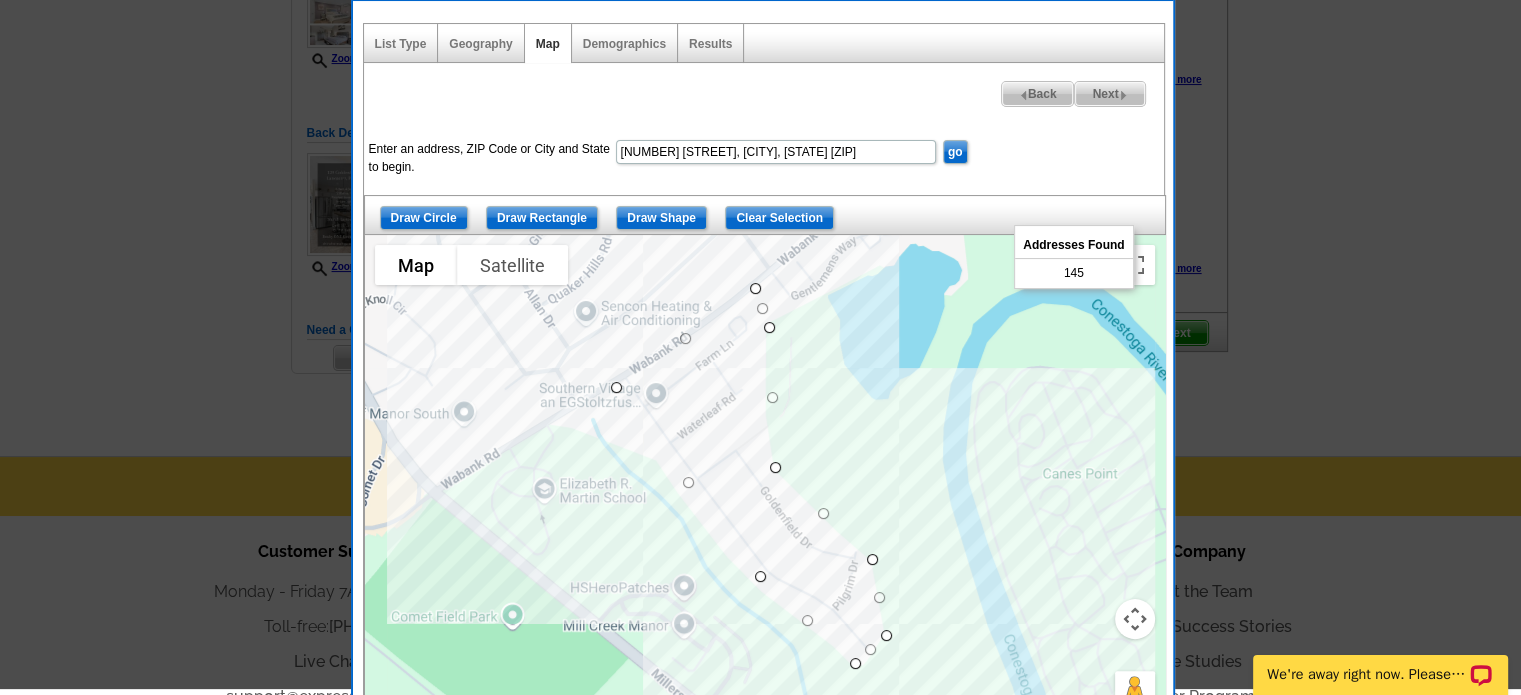 scroll, scrollTop: 330, scrollLeft: 0, axis: vertical 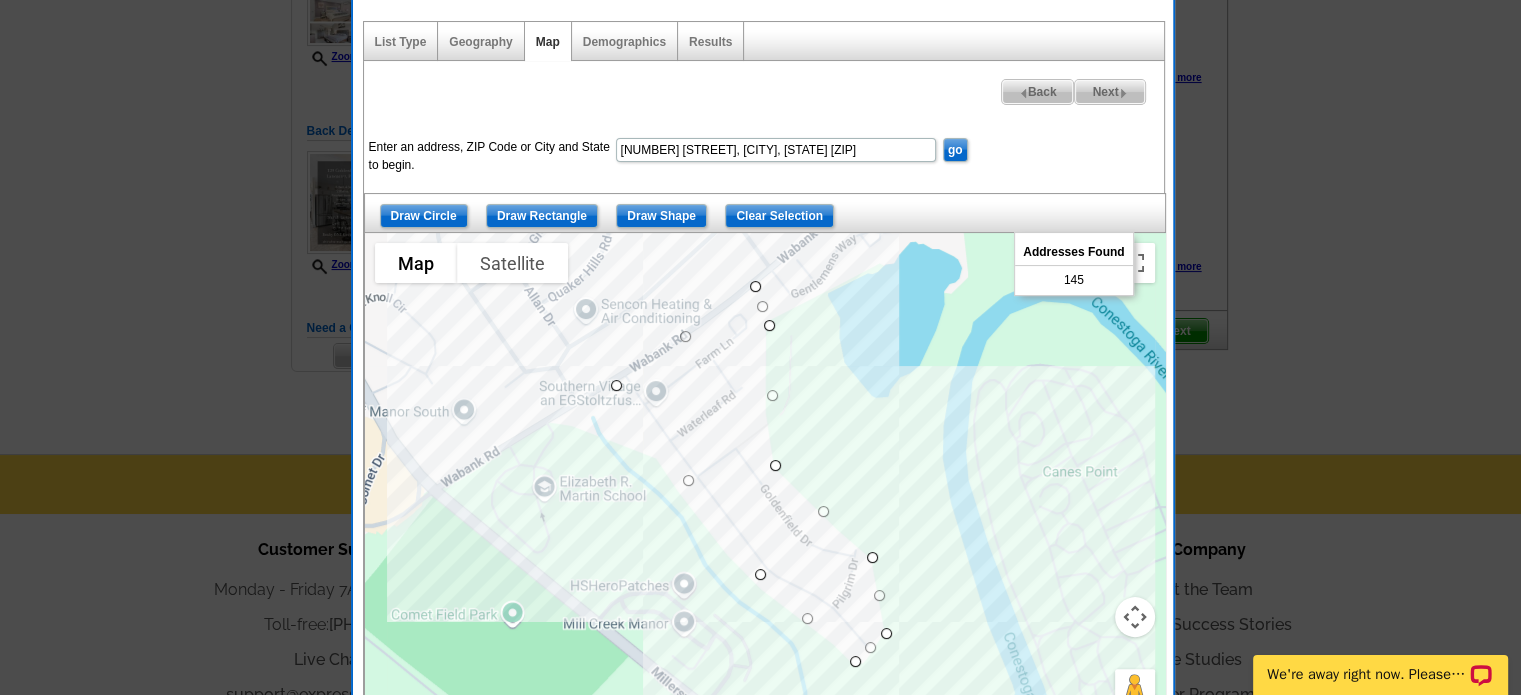 click on "Results" at bounding box center (710, 42) 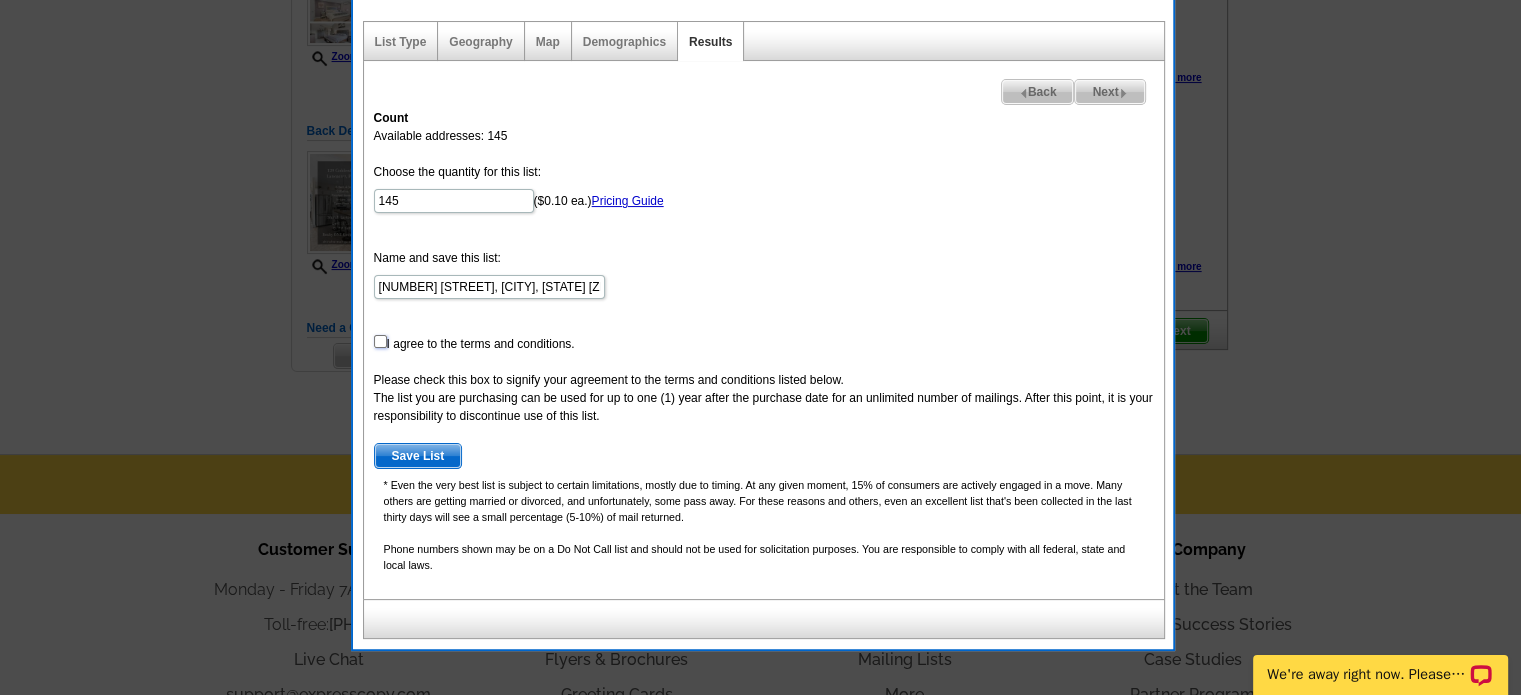 click at bounding box center [380, 341] 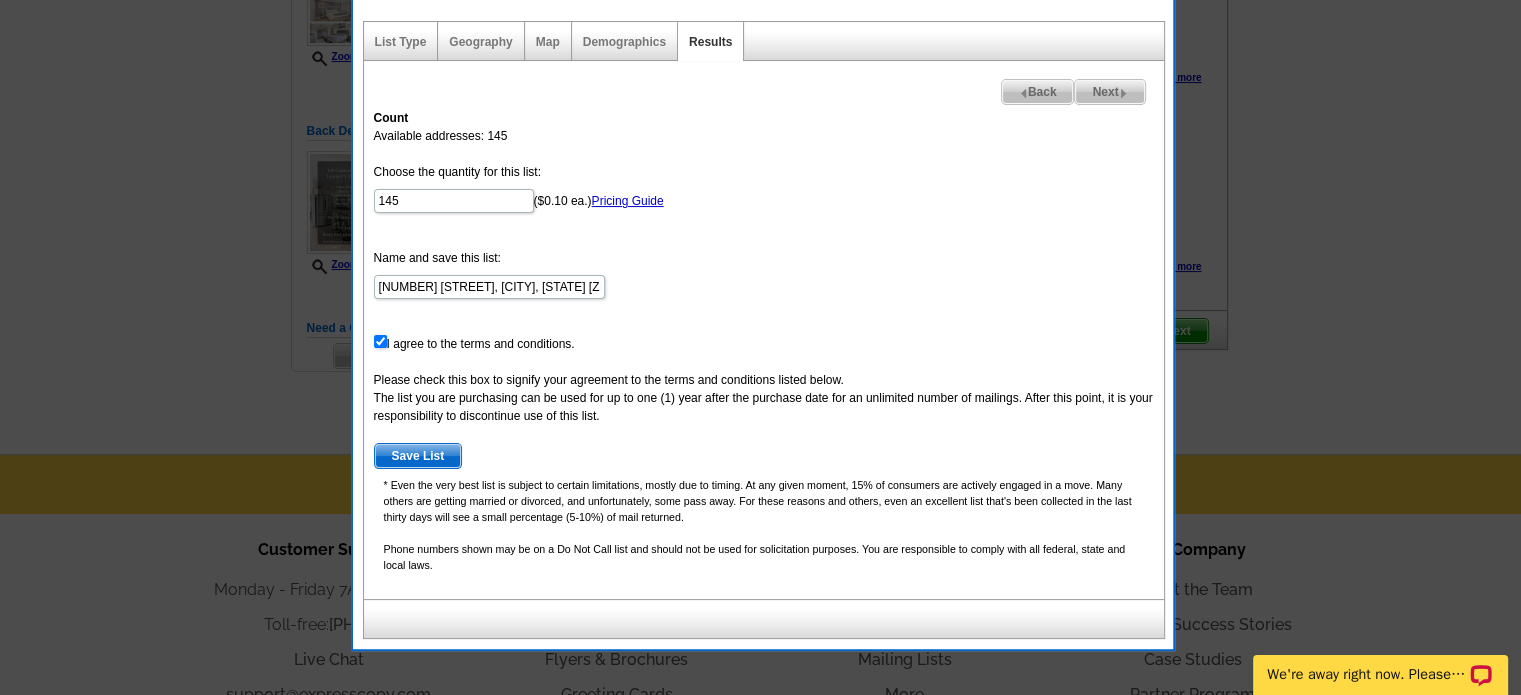 click on "Save List" at bounding box center (418, 456) 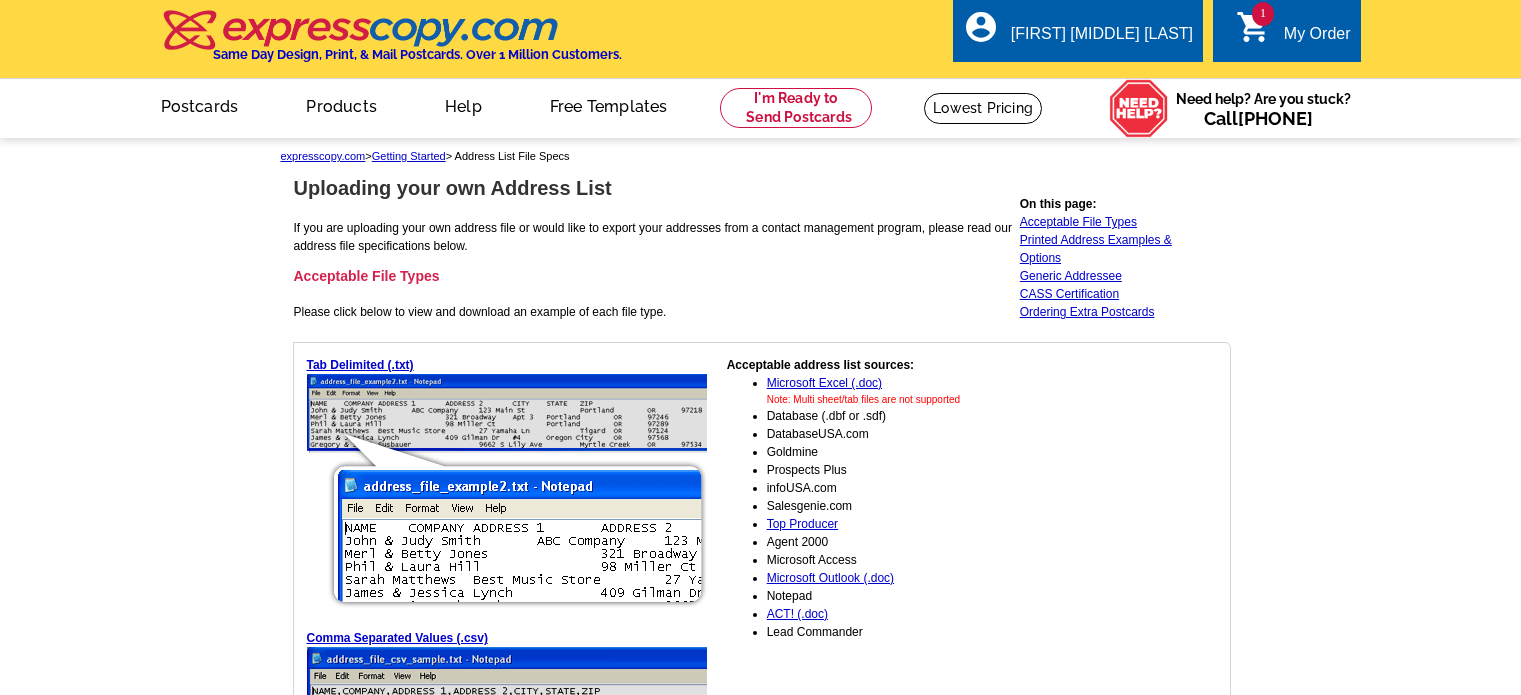 scroll, scrollTop: 0, scrollLeft: 0, axis: both 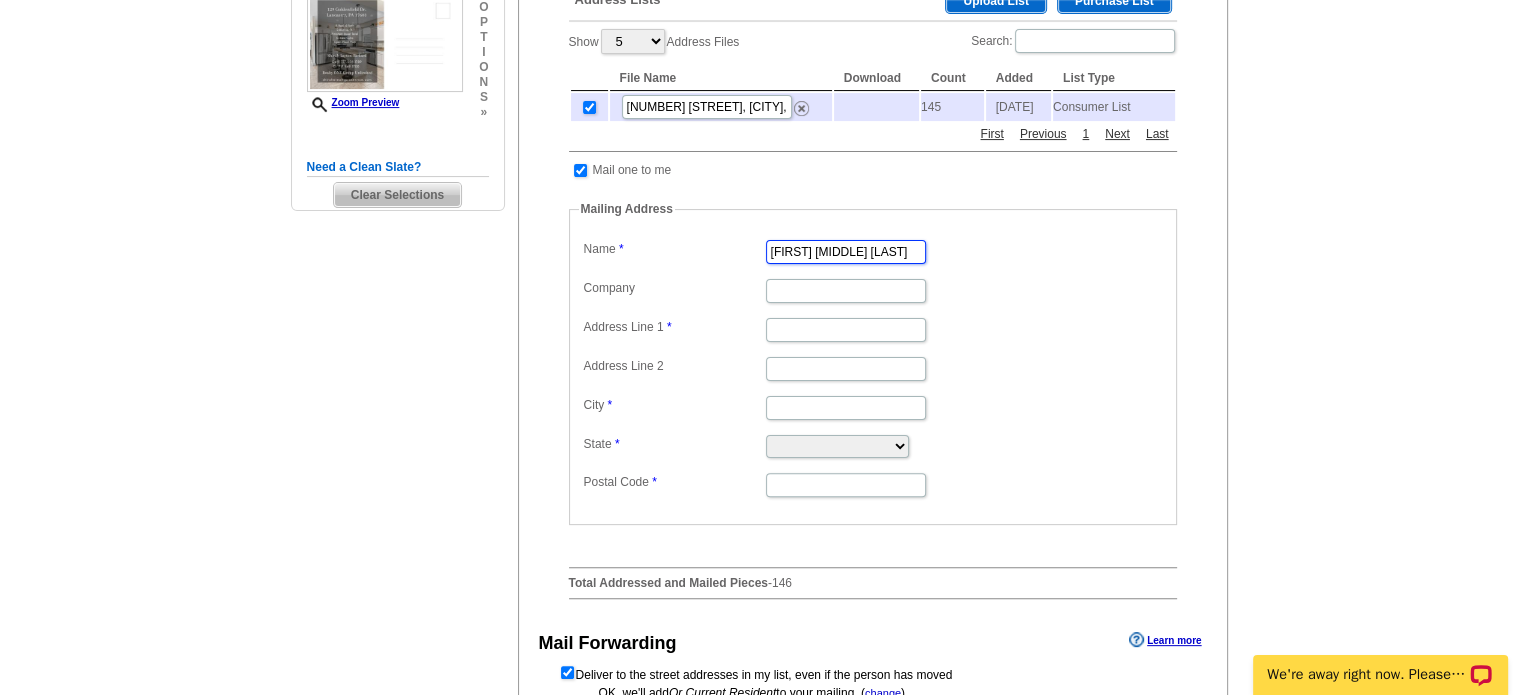 drag, startPoint x: 772, startPoint y: 255, endPoint x: 1008, endPoint y: 267, distance: 236.30489 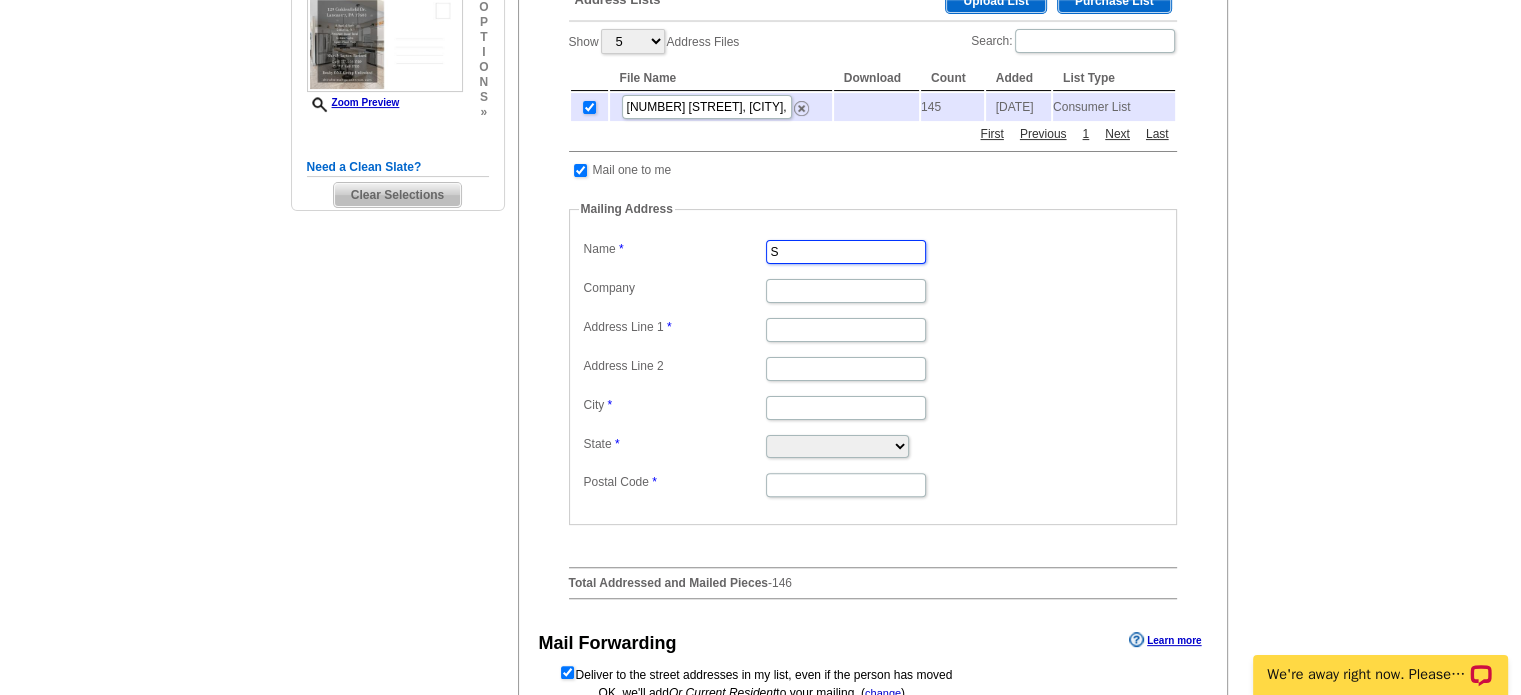 scroll, scrollTop: 0, scrollLeft: 0, axis: both 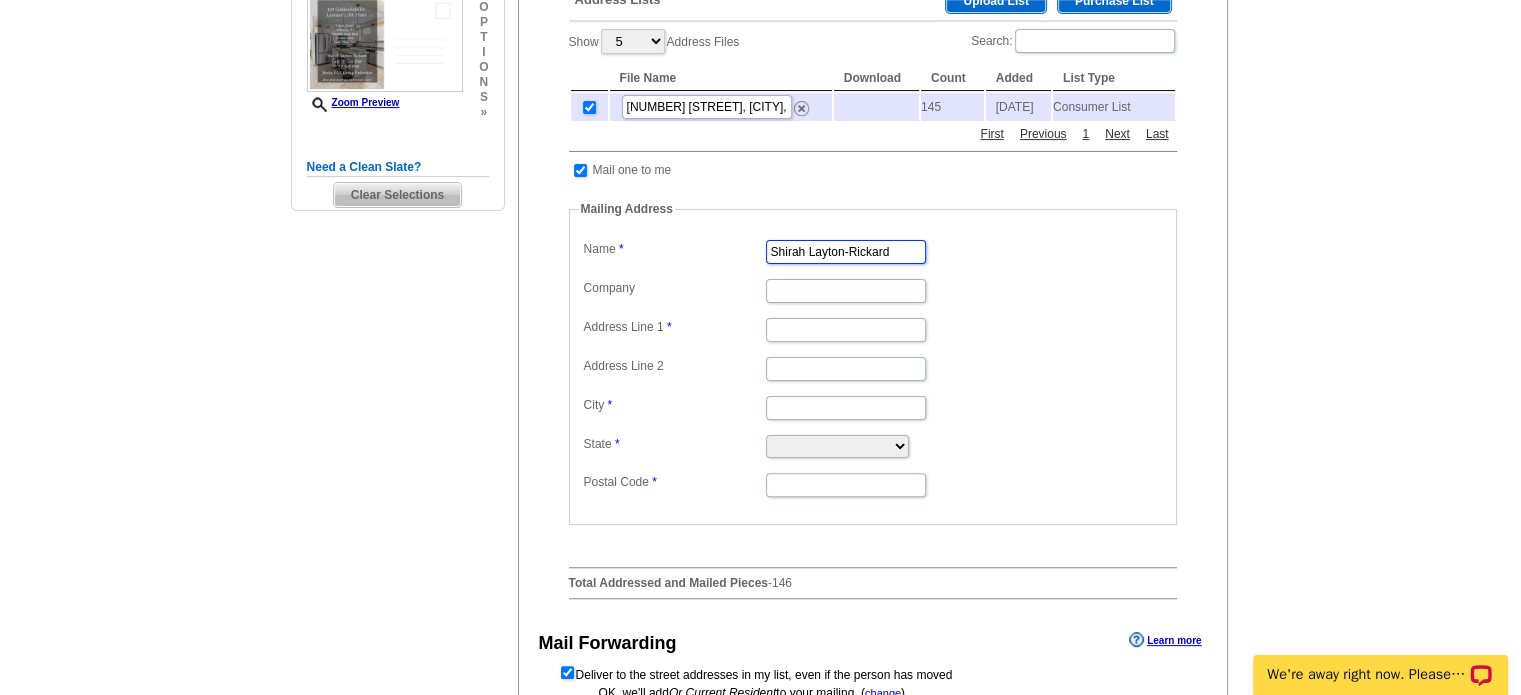 type on "Shirah Layton-Rickard" 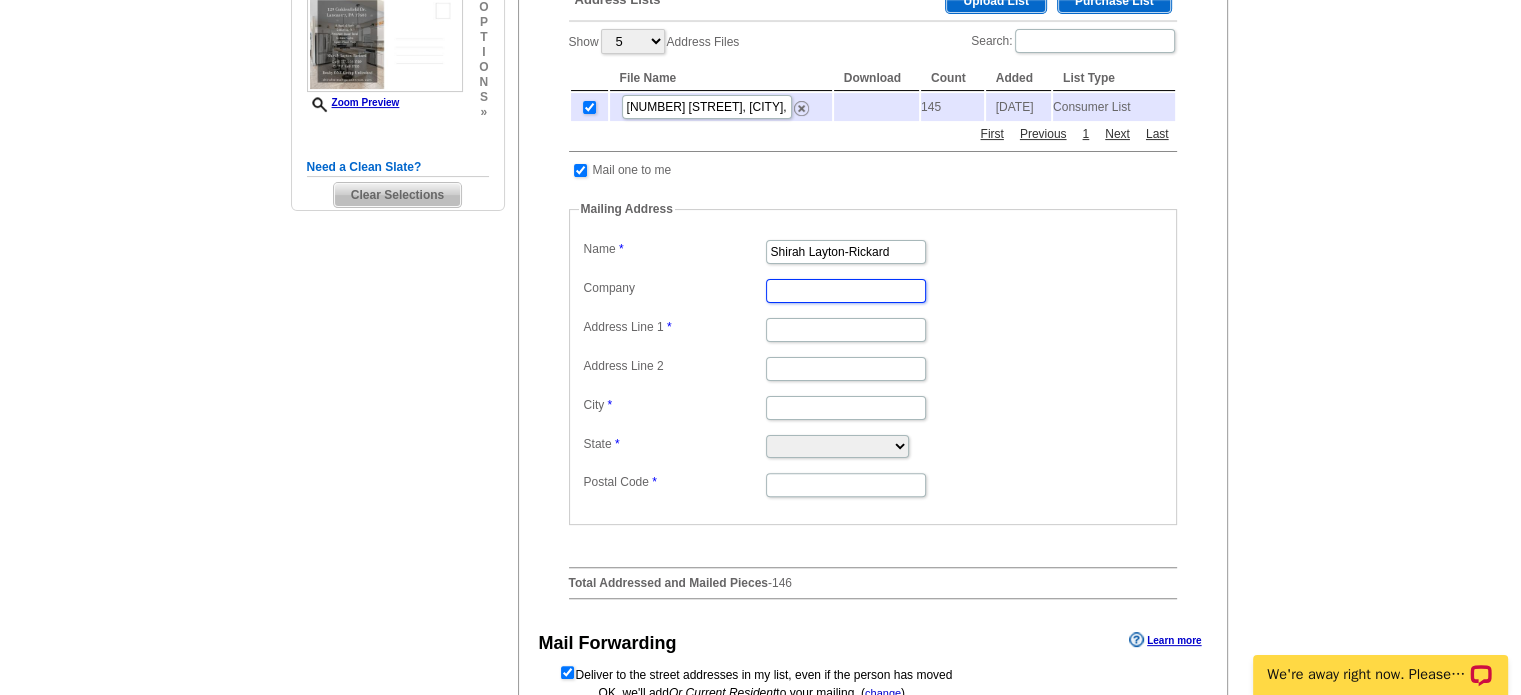 scroll, scrollTop: 0, scrollLeft: 0, axis: both 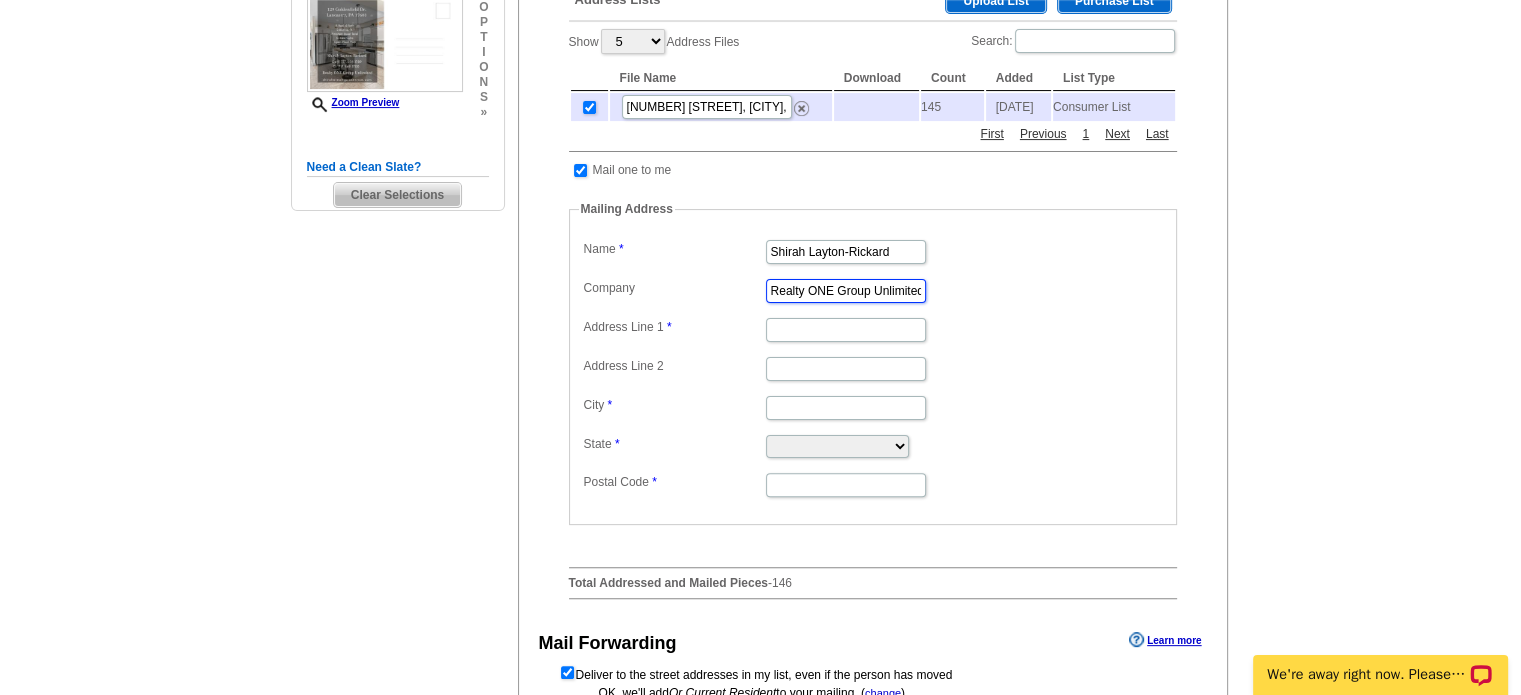 type on "Realty ONE Group Unlimited" 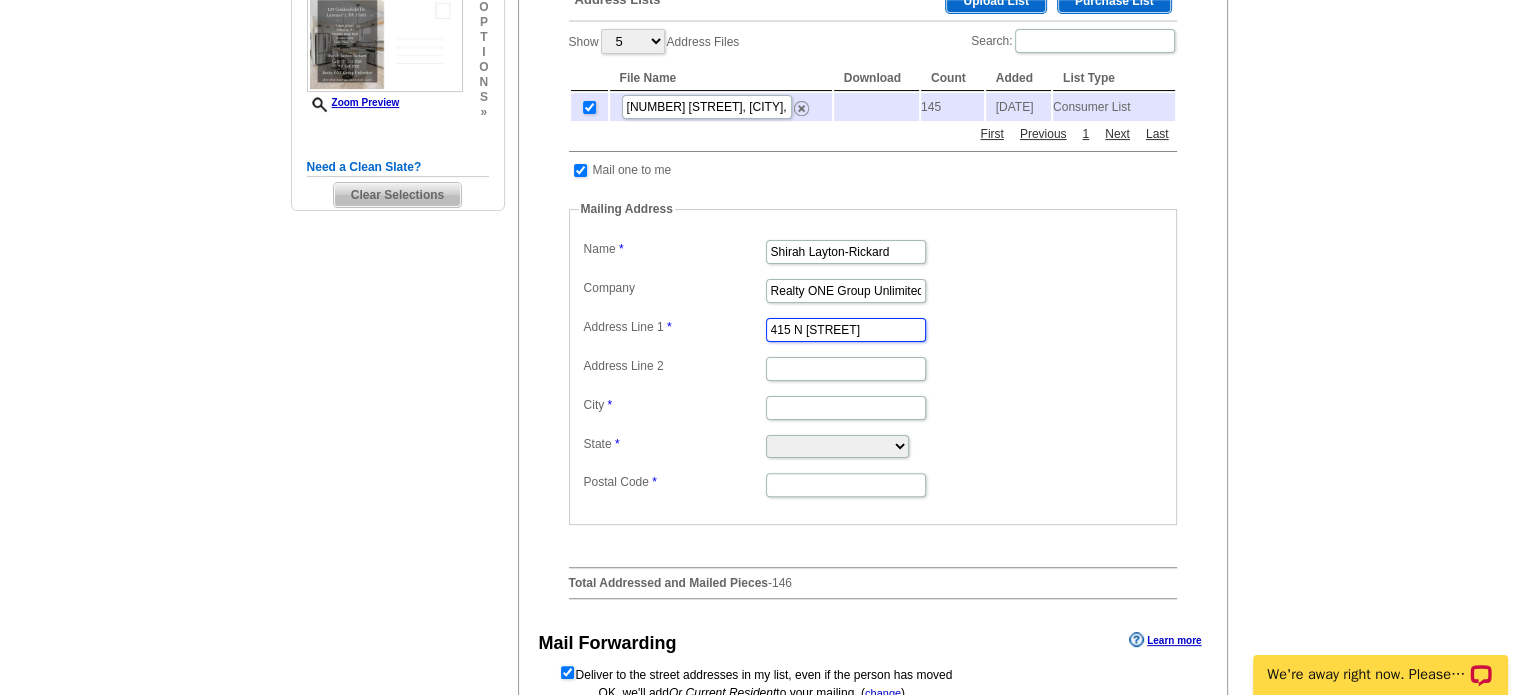 type on "415 N [STREET]" 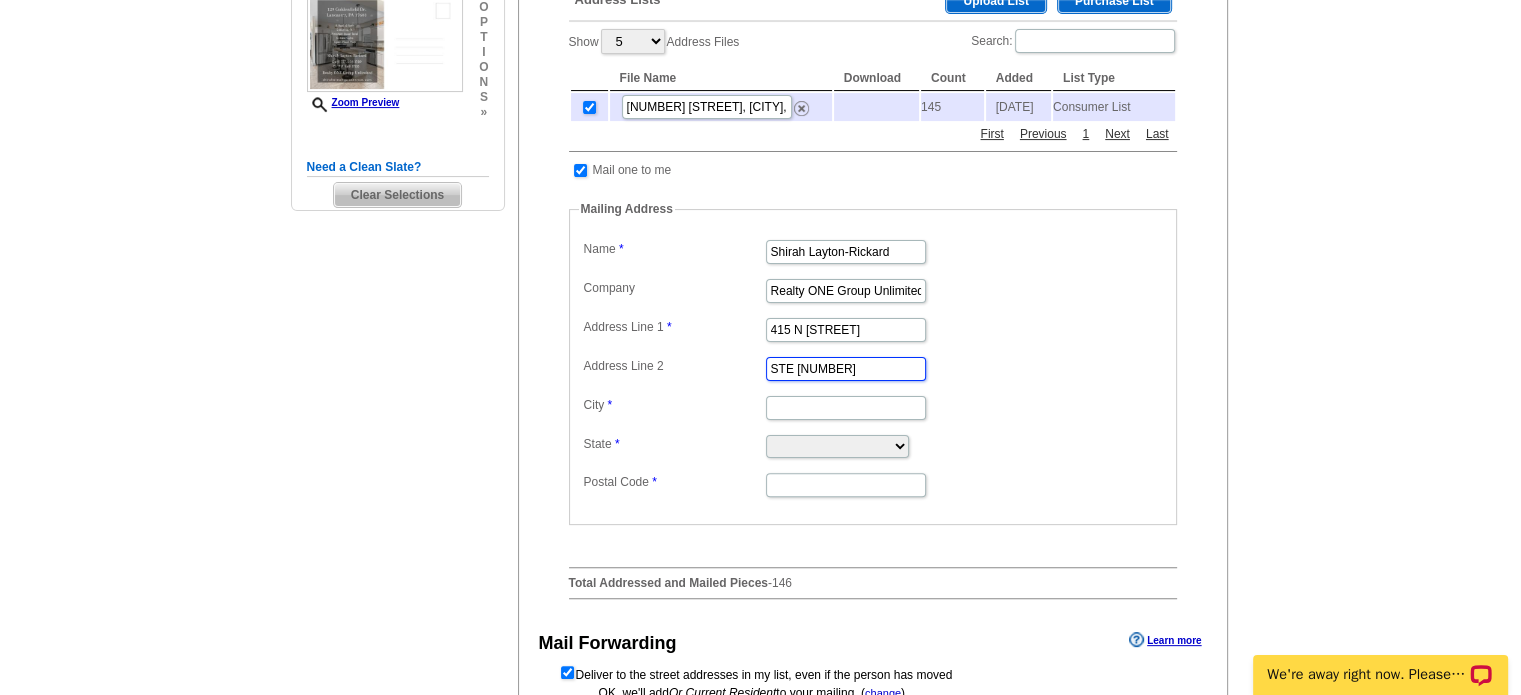 type on "STE [NUMBER]" 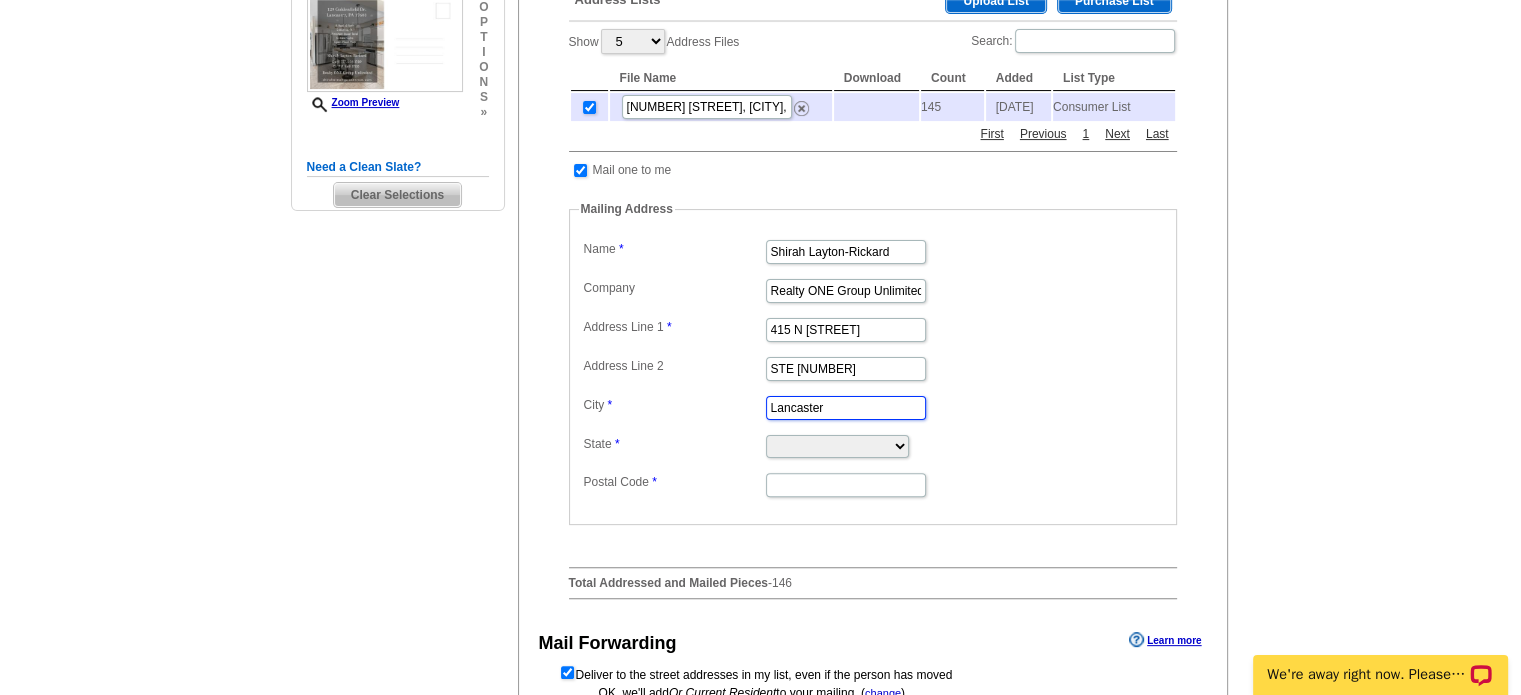 type on "Lancaster" 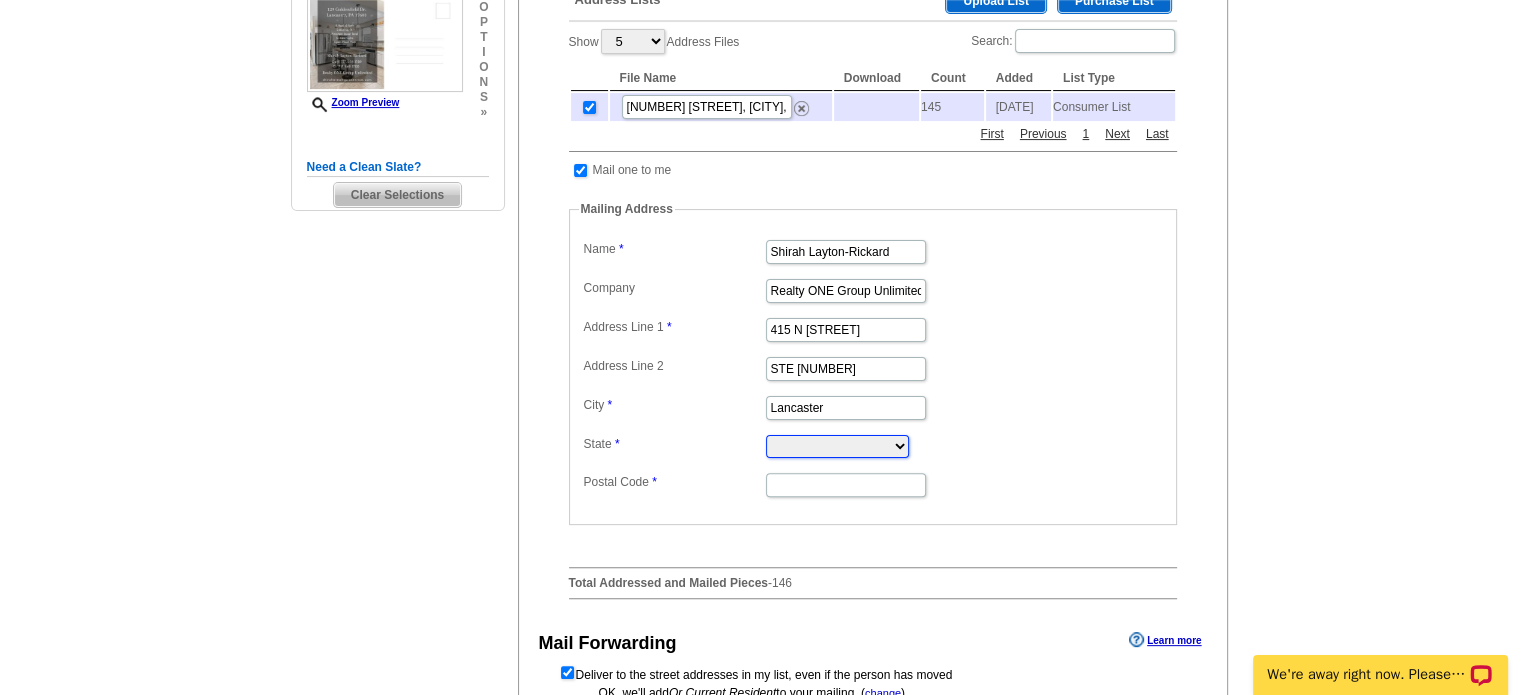 select on "PA" 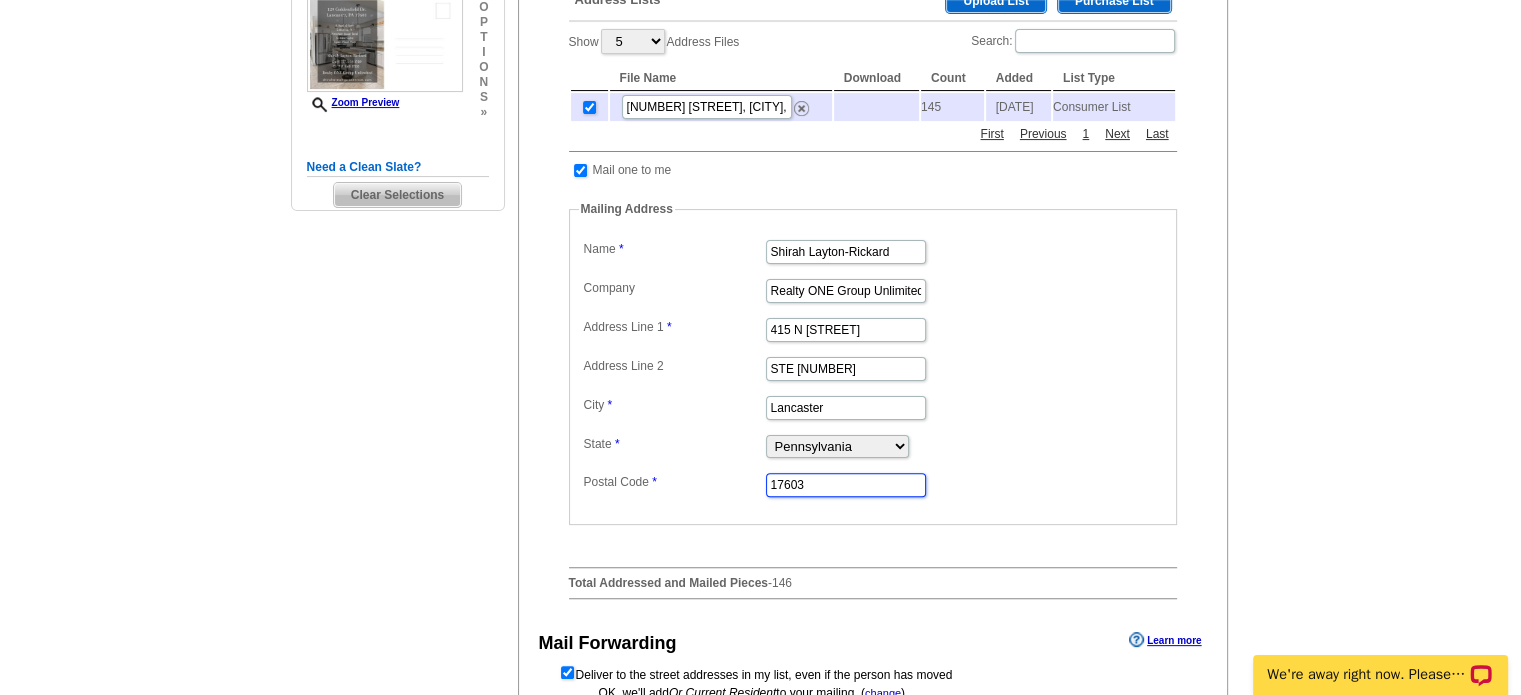 type on "17603" 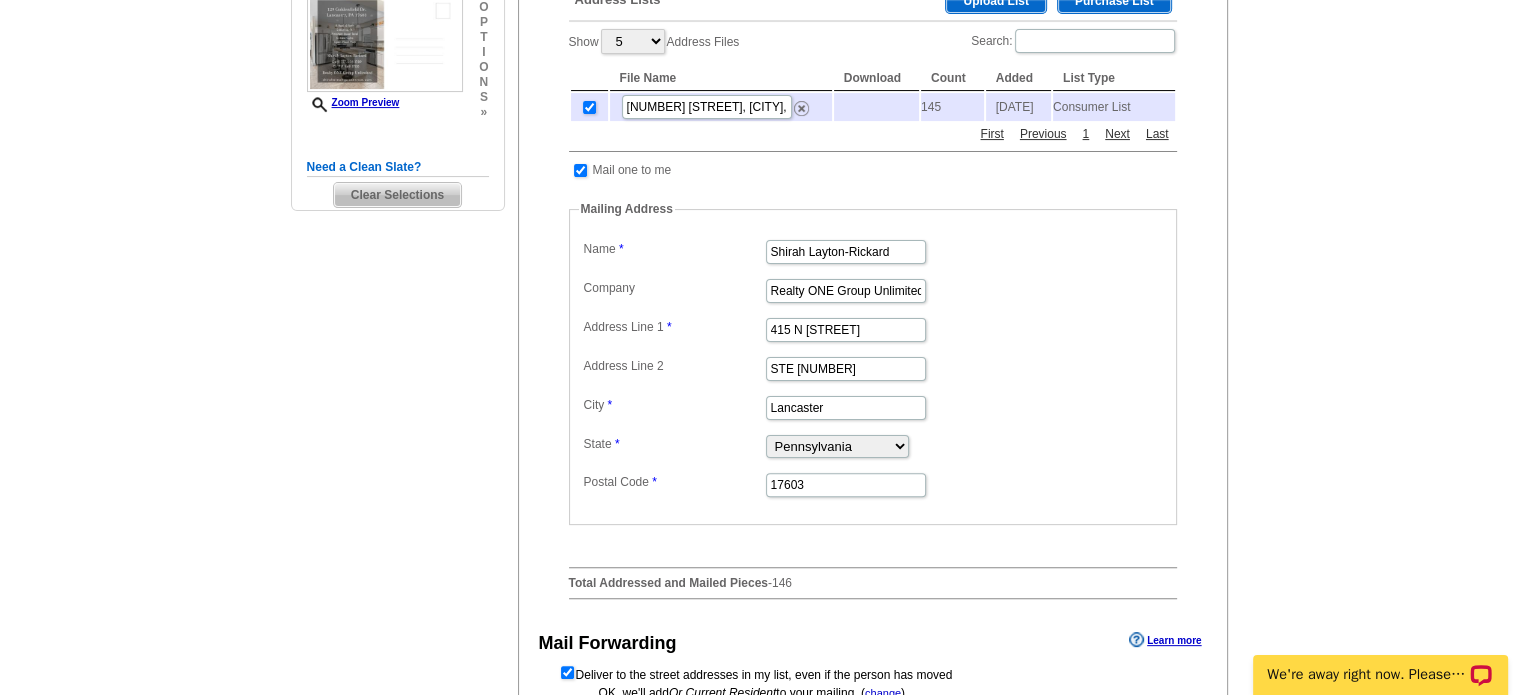 click on "Lancaster" at bounding box center [873, 406] 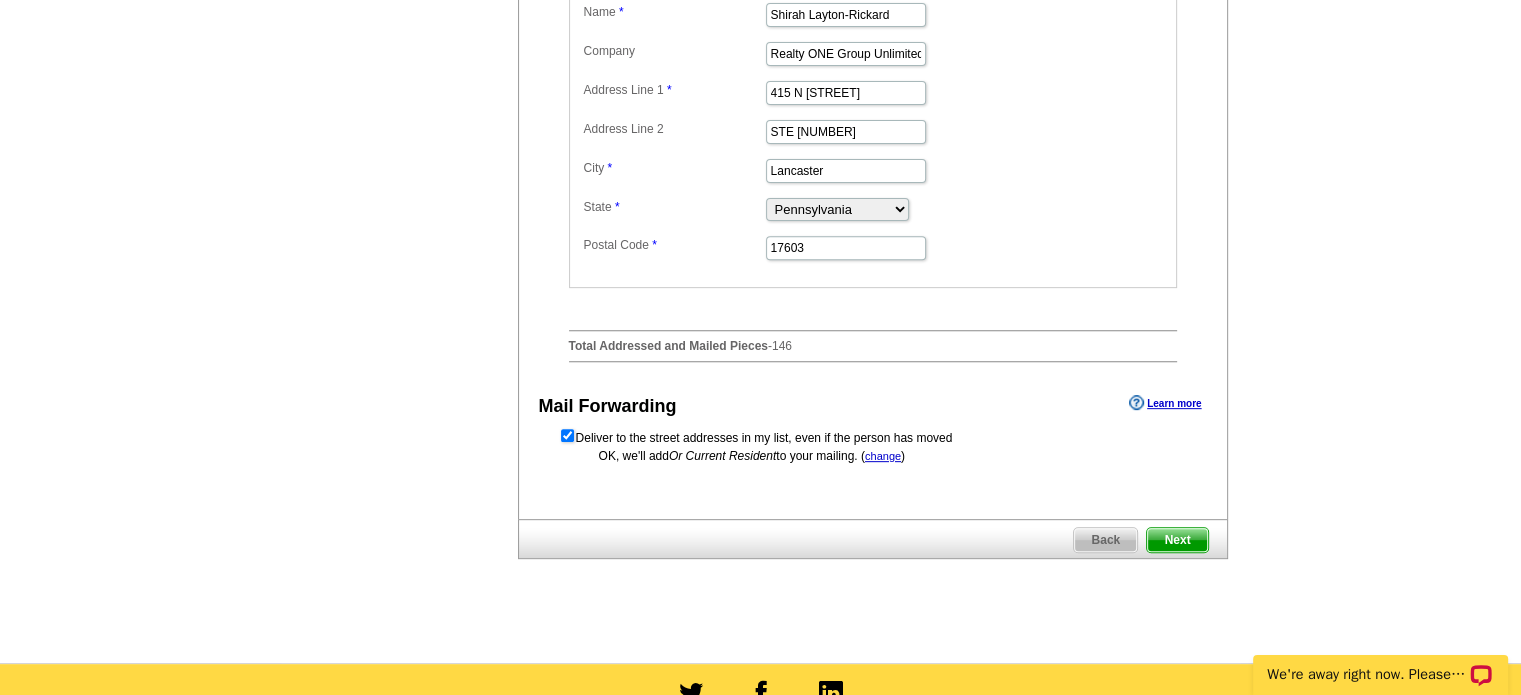 scroll, scrollTop: 739, scrollLeft: 0, axis: vertical 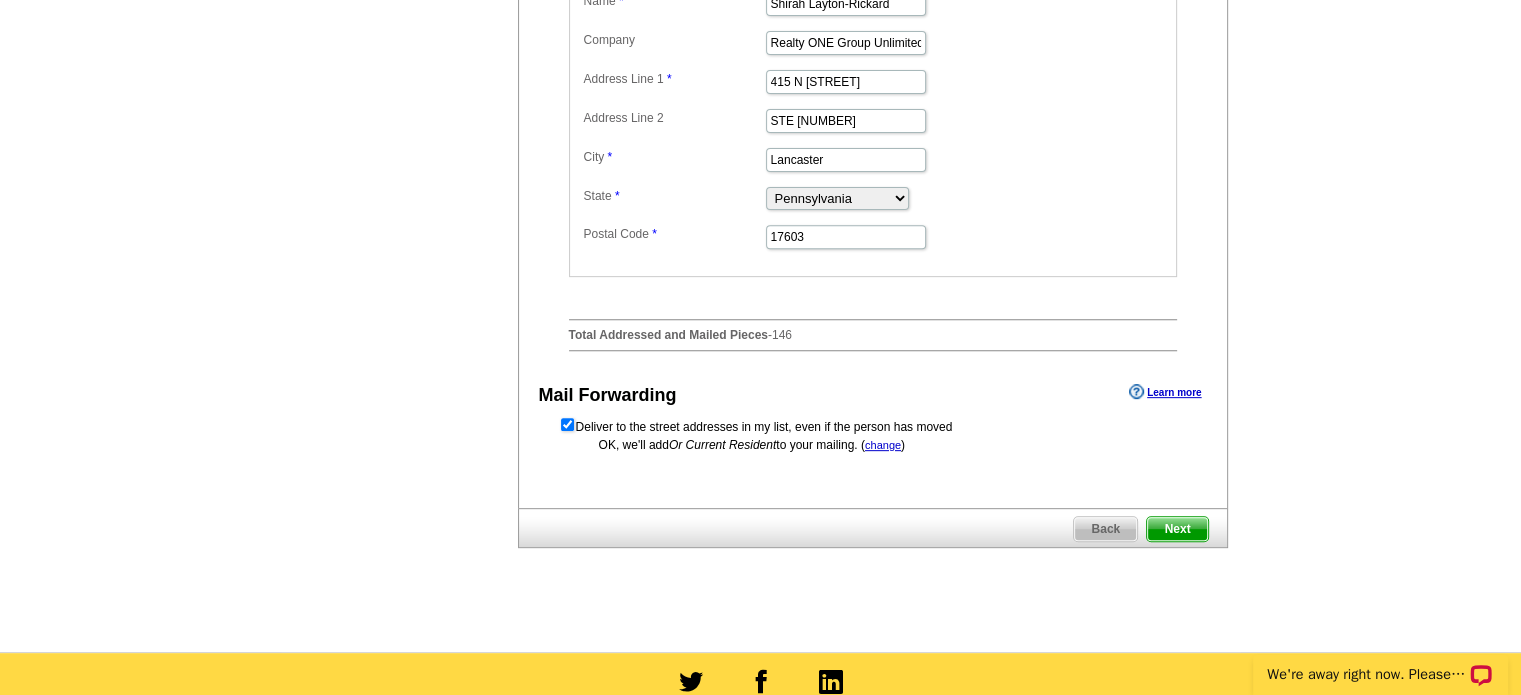 click on "Next" at bounding box center (1177, 529) 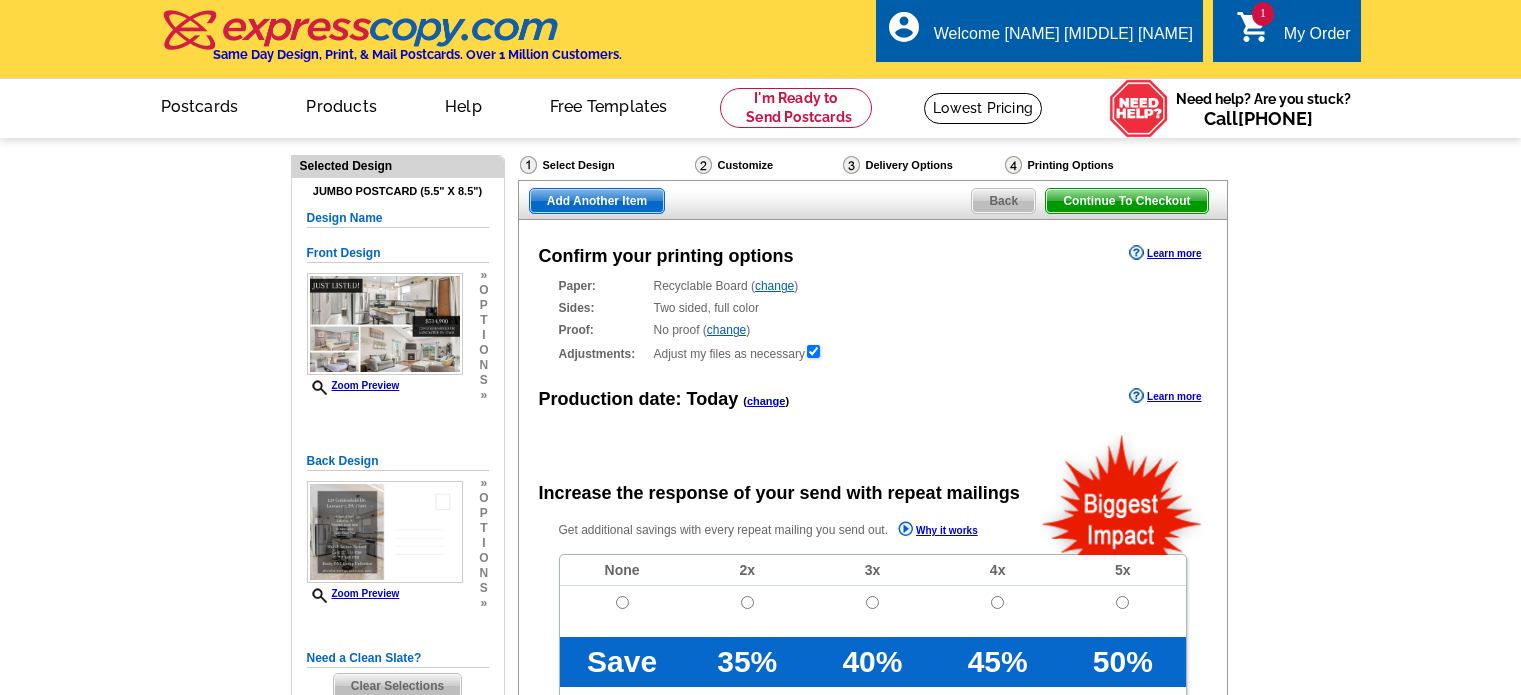 scroll, scrollTop: 0, scrollLeft: 0, axis: both 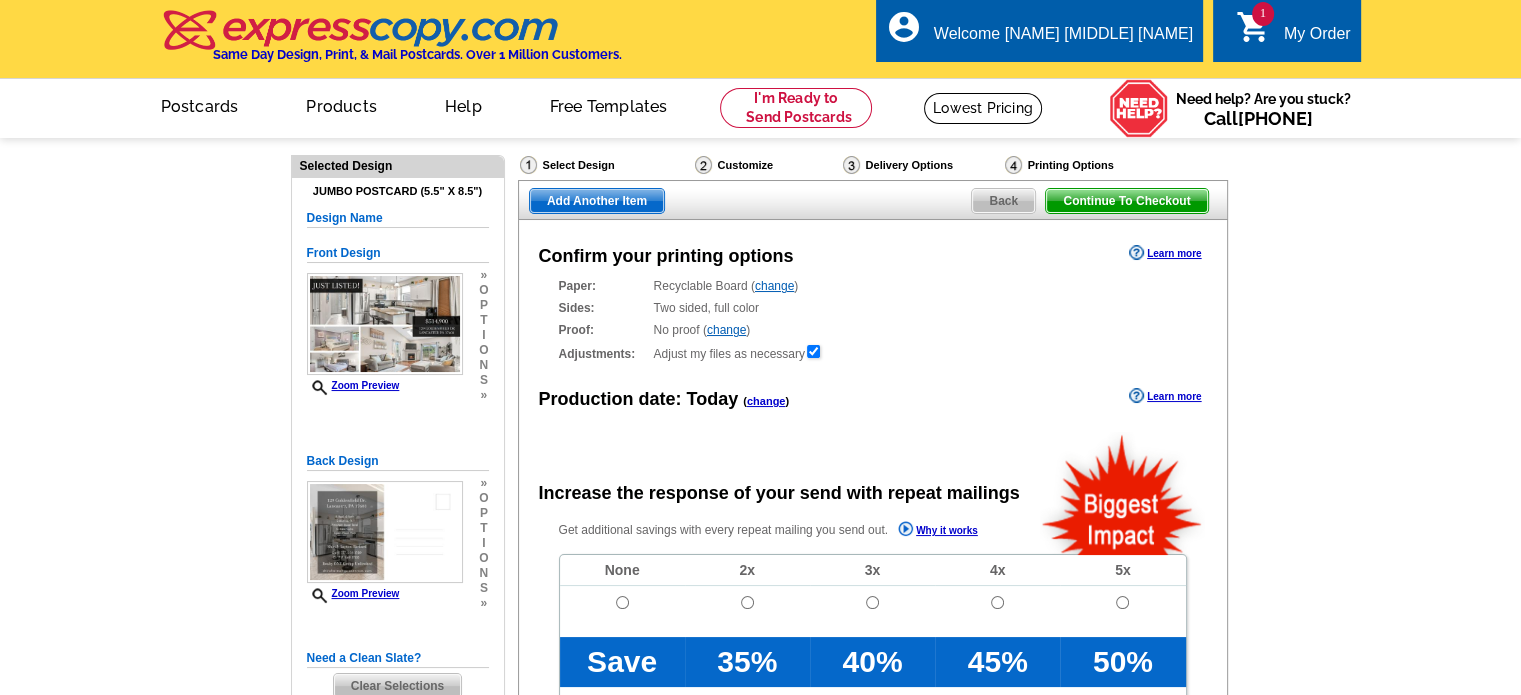 radio on "false" 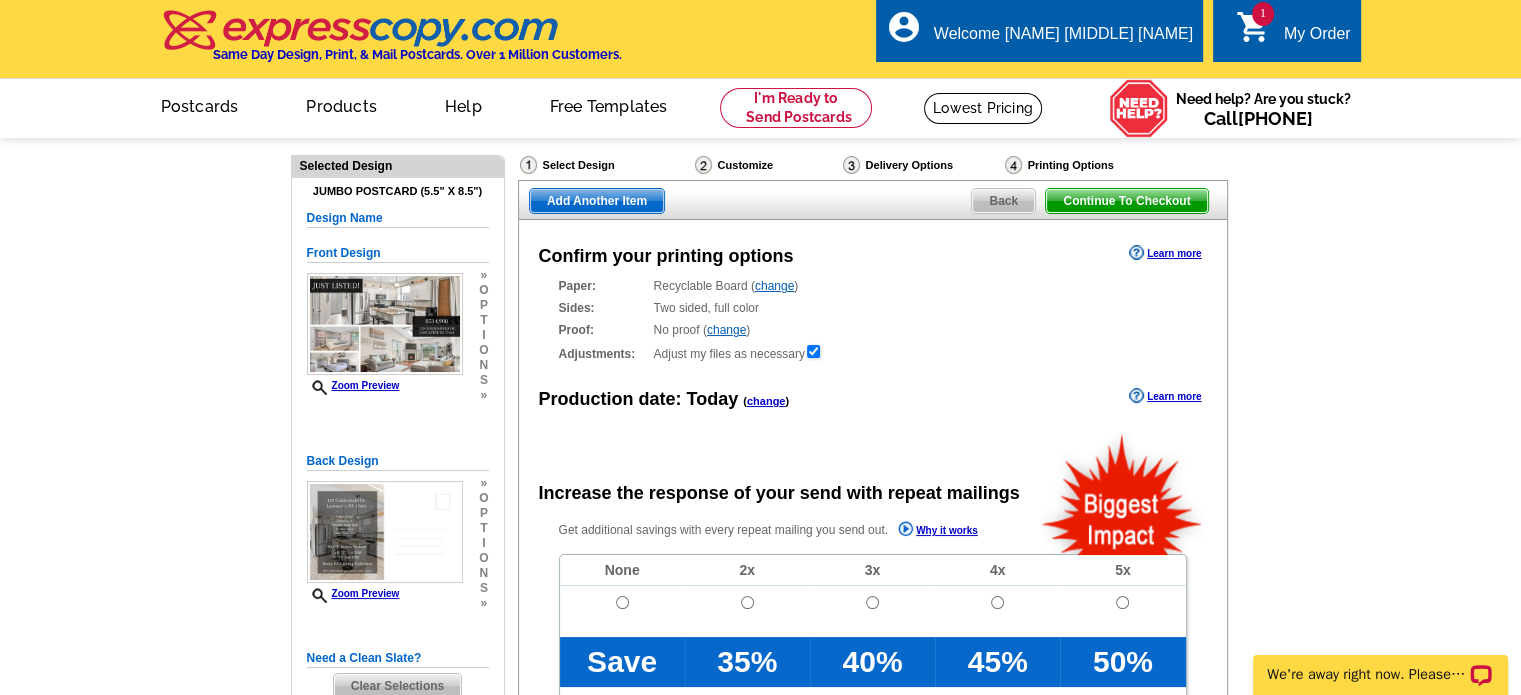scroll, scrollTop: 0, scrollLeft: 0, axis: both 